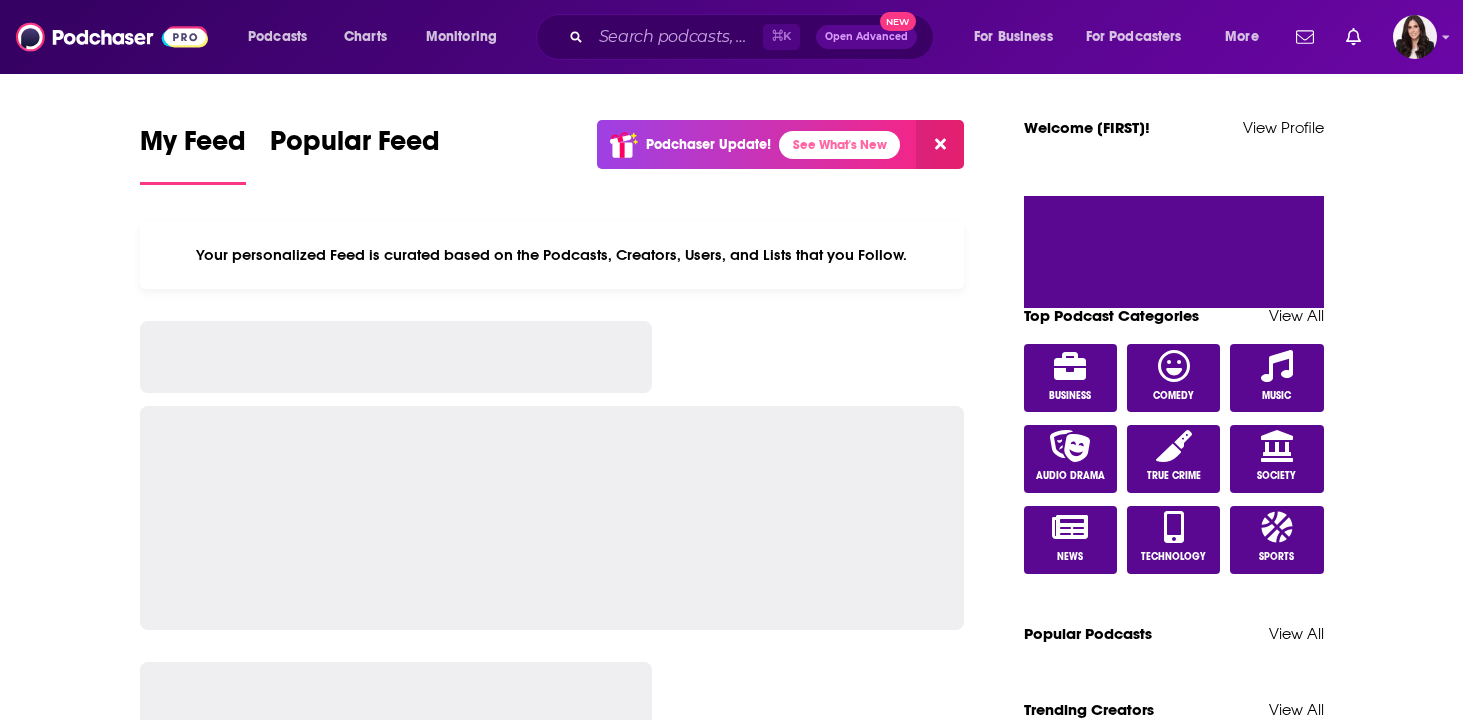 scroll, scrollTop: 0, scrollLeft: 0, axis: both 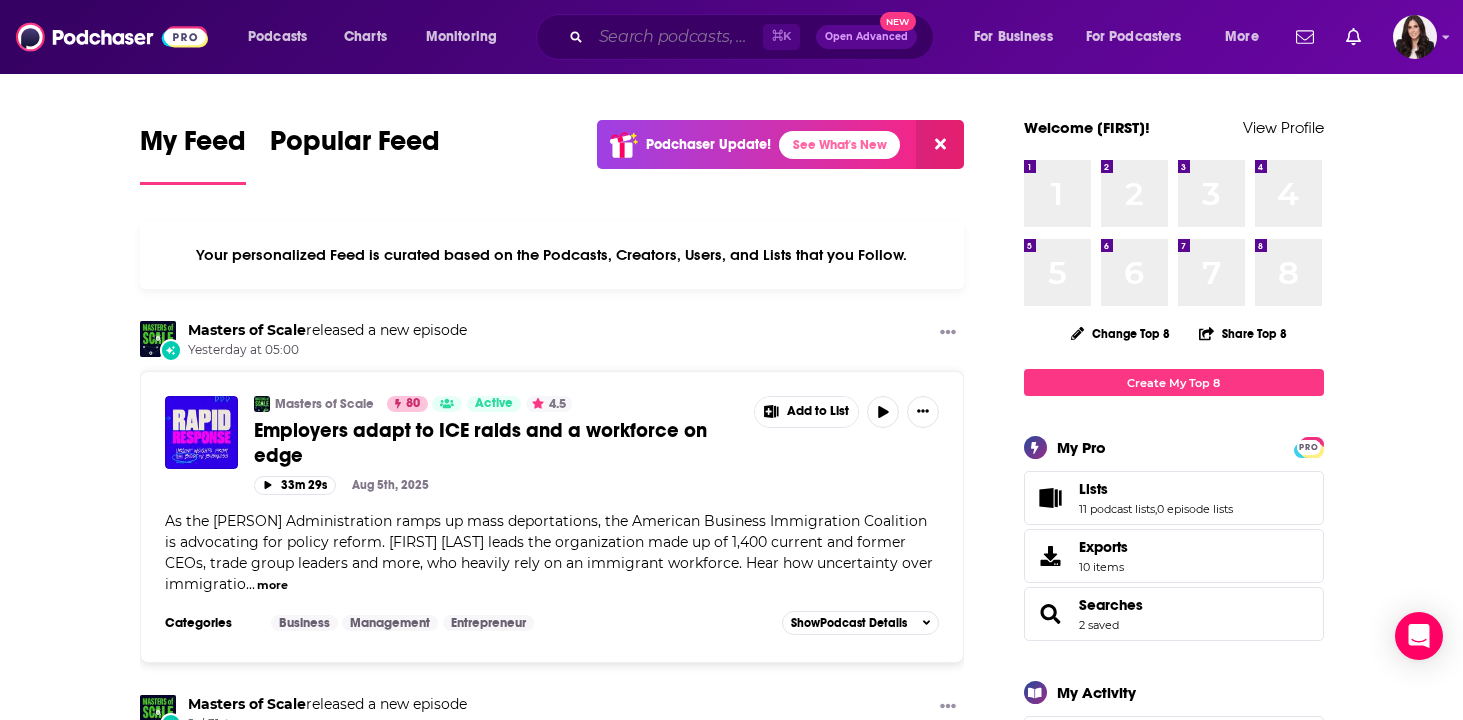 click at bounding box center (677, 37) 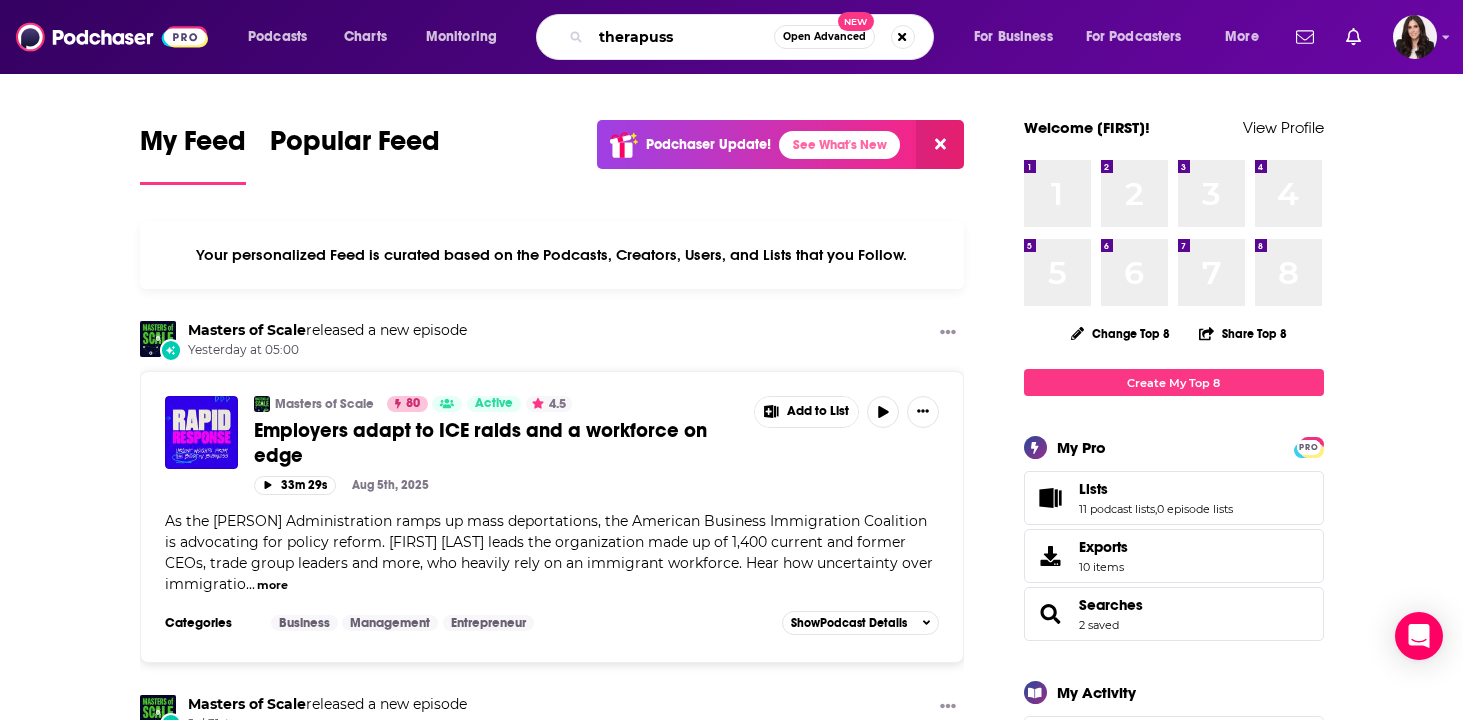 type on "therapuss" 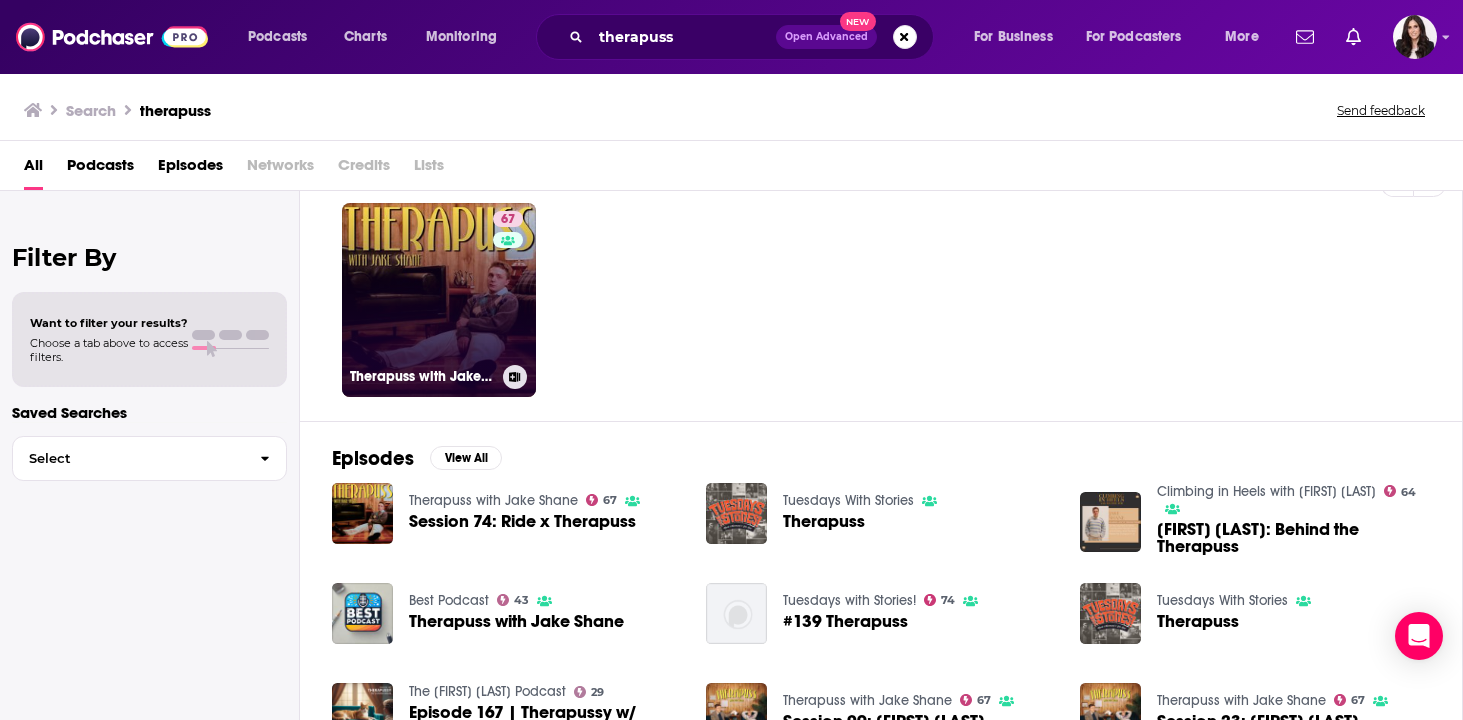scroll, scrollTop: 51, scrollLeft: 0, axis: vertical 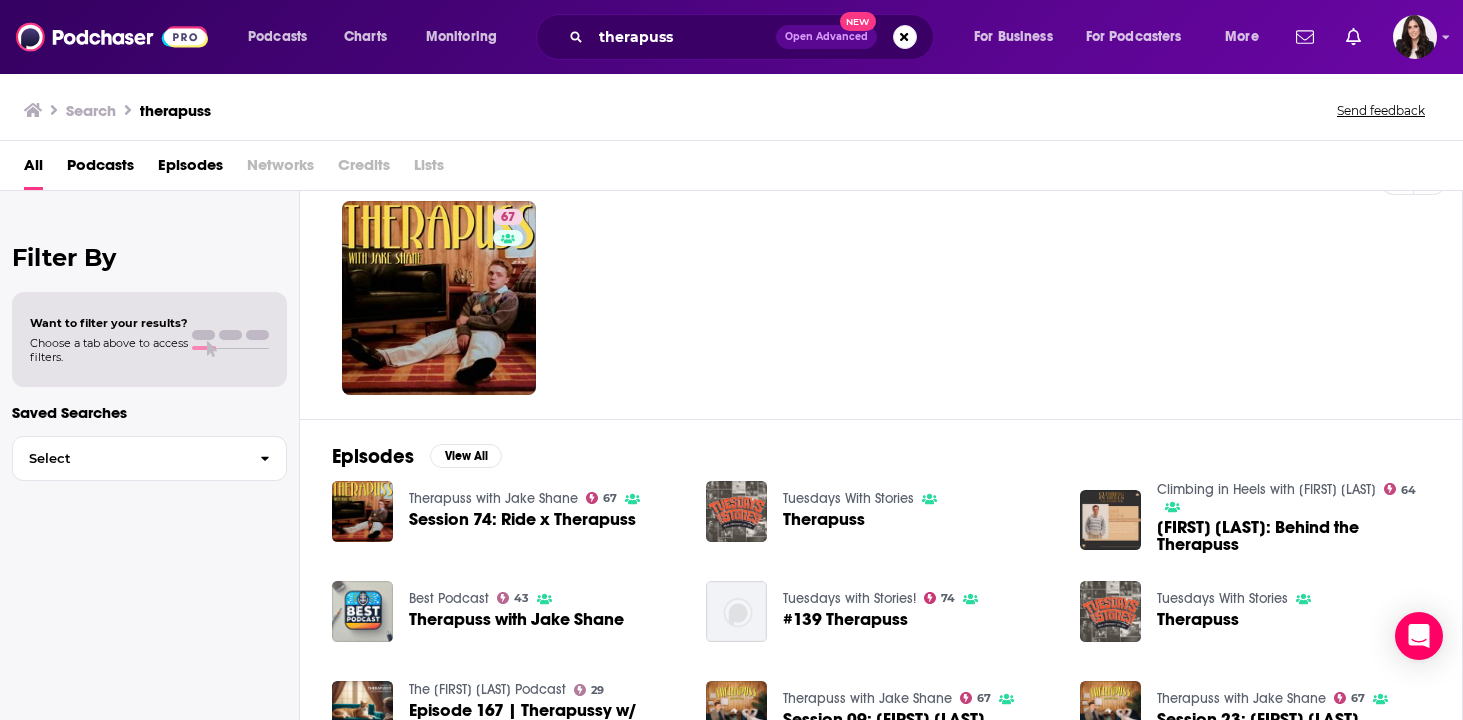 click on "Session 74: Ride x Therapuss" at bounding box center (522, 519) 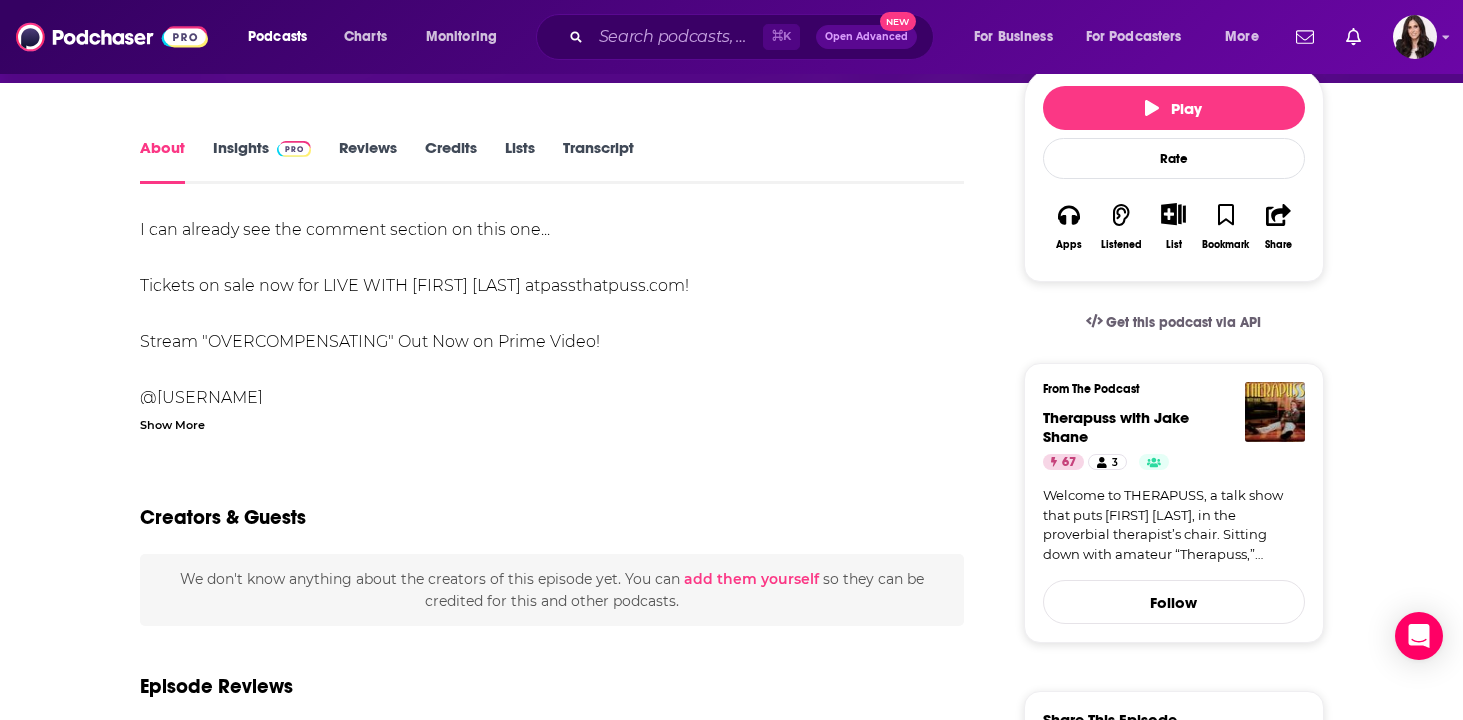 scroll, scrollTop: 0, scrollLeft: 0, axis: both 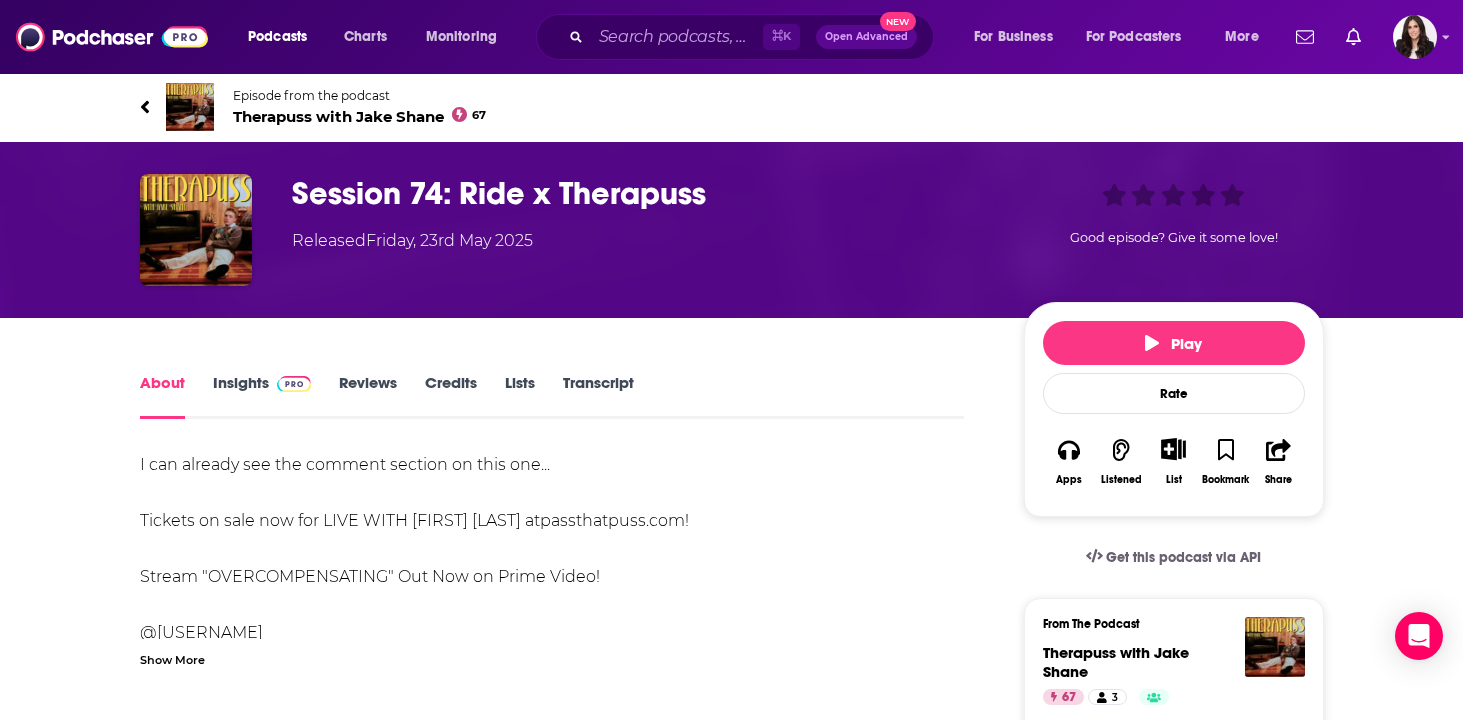 click 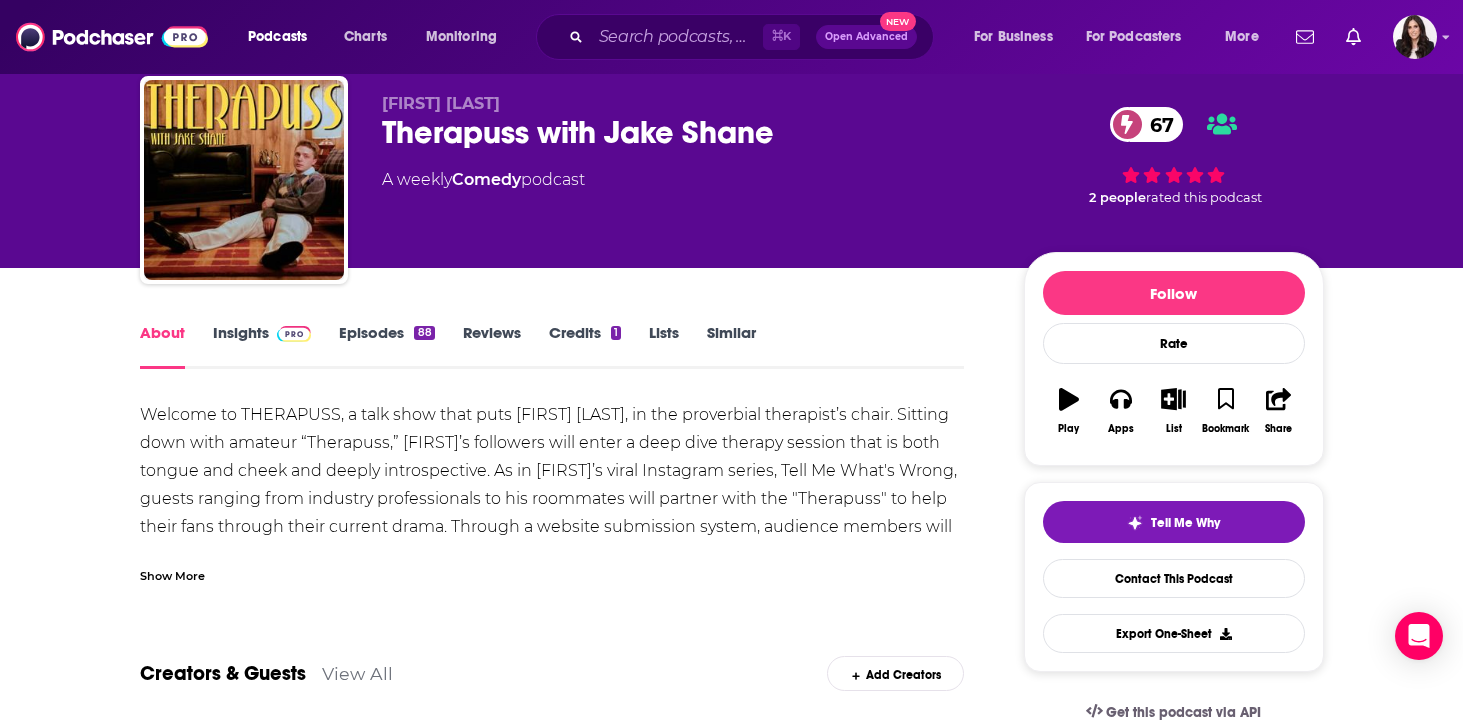scroll, scrollTop: 0, scrollLeft: 0, axis: both 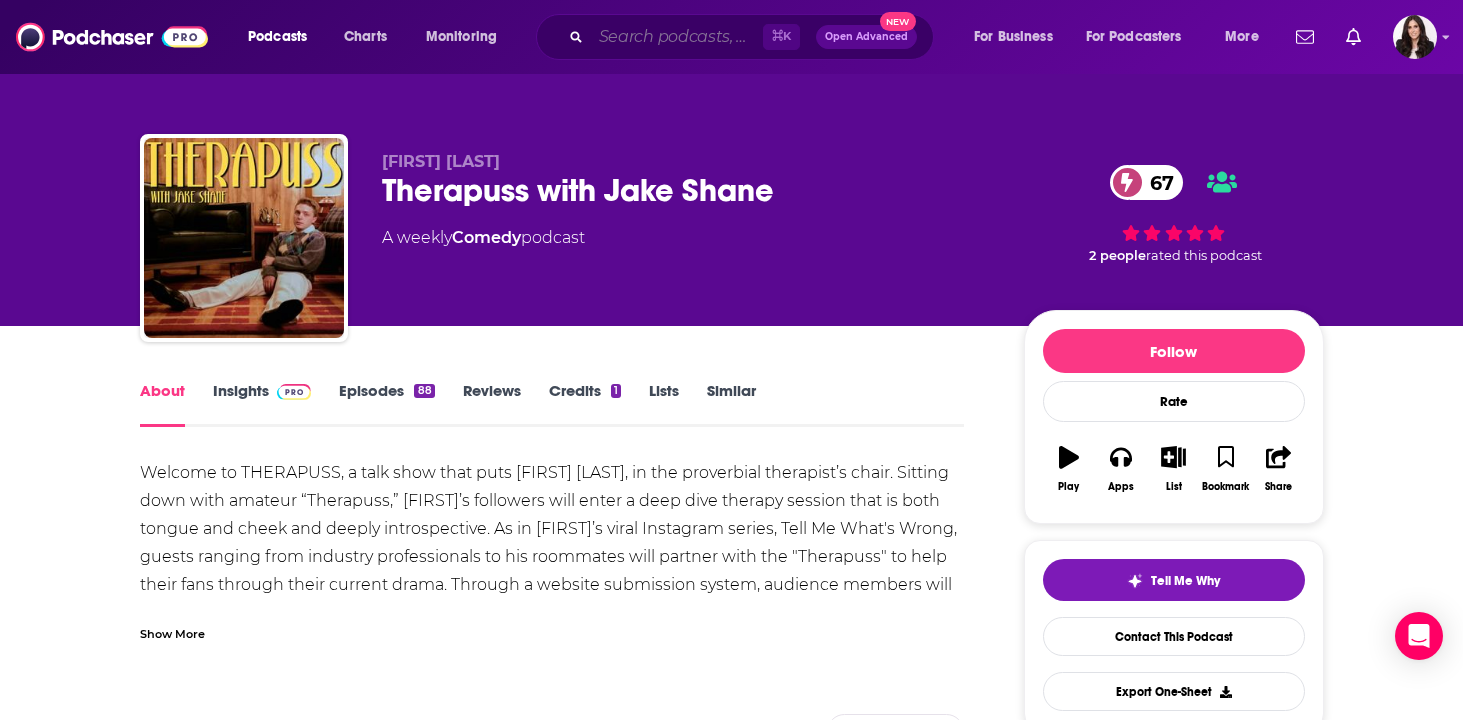 click at bounding box center (677, 37) 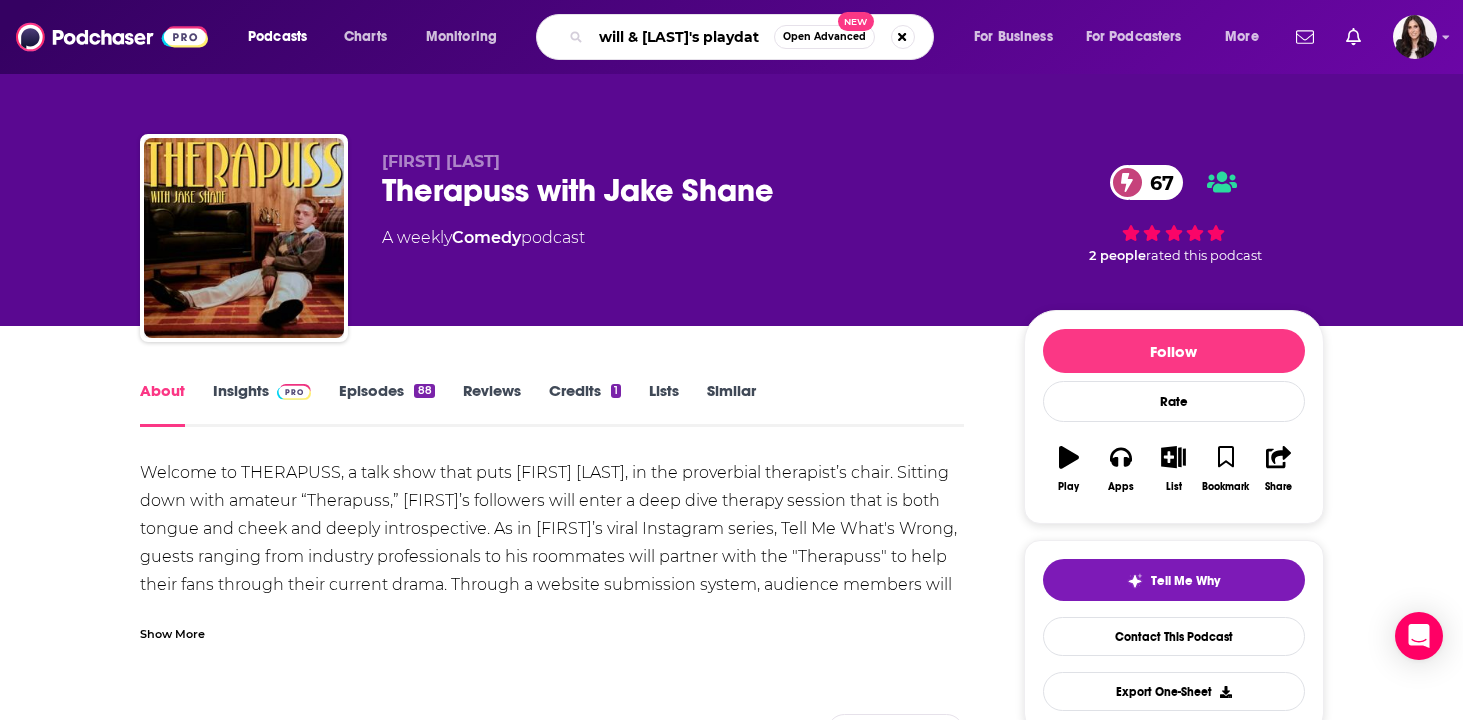 type on "[FIRST] and [FIRST]'s playdate" 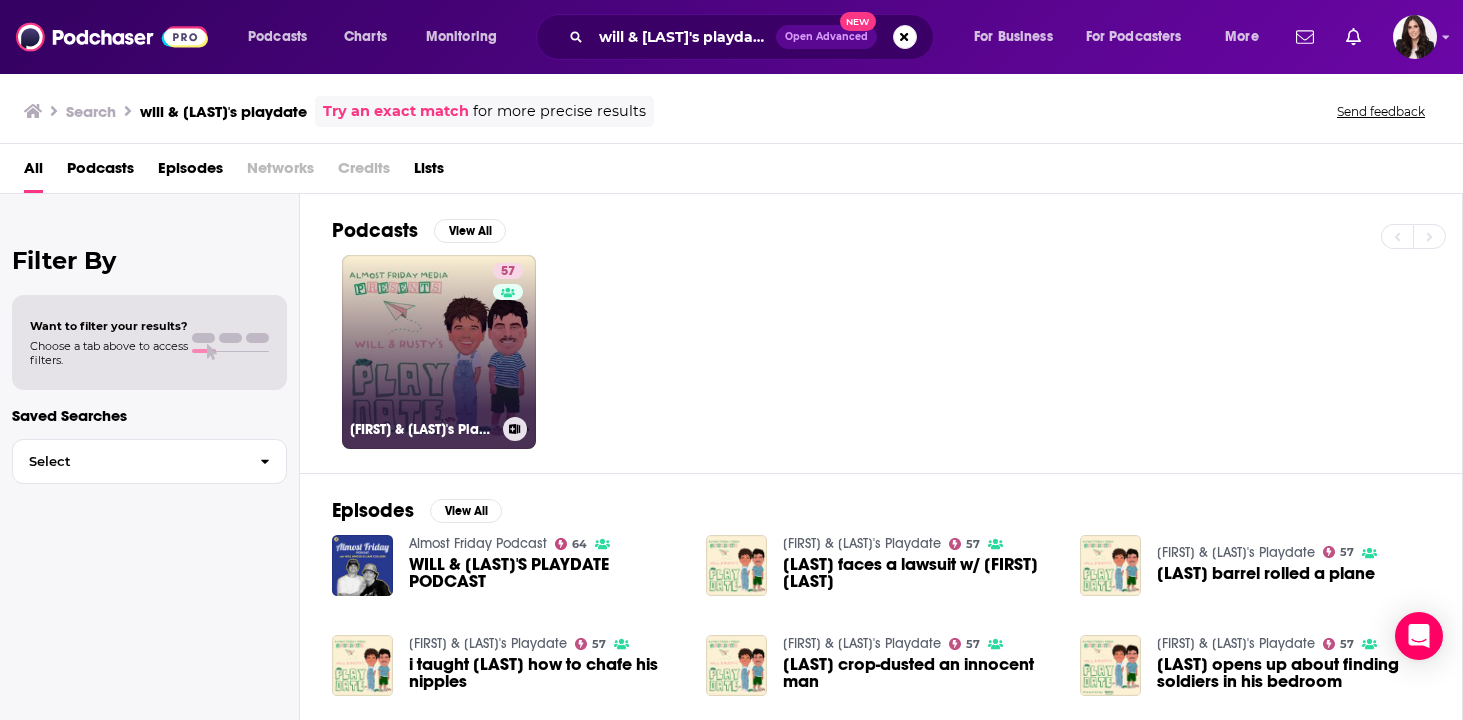 click on "57 Will & Rusty's Playdate" at bounding box center [439, 352] 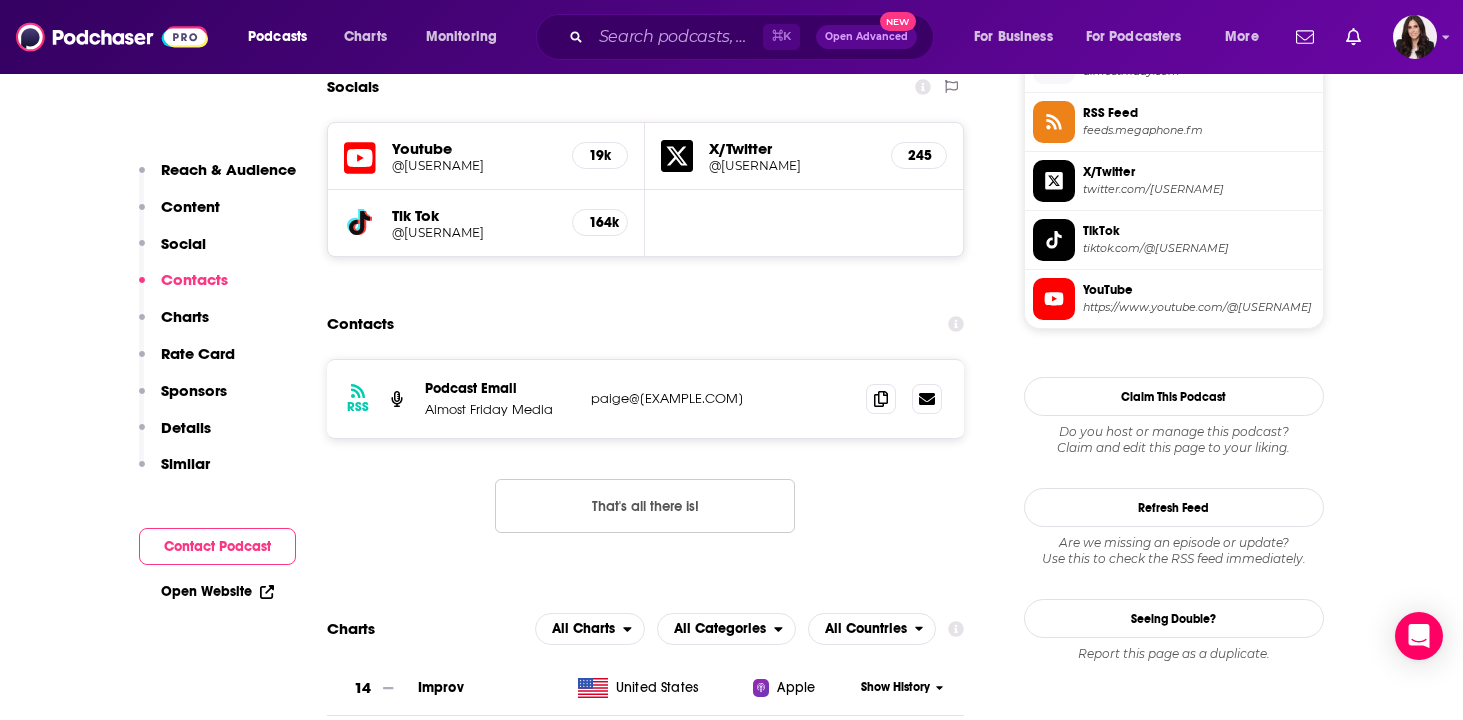 scroll, scrollTop: 1718, scrollLeft: 0, axis: vertical 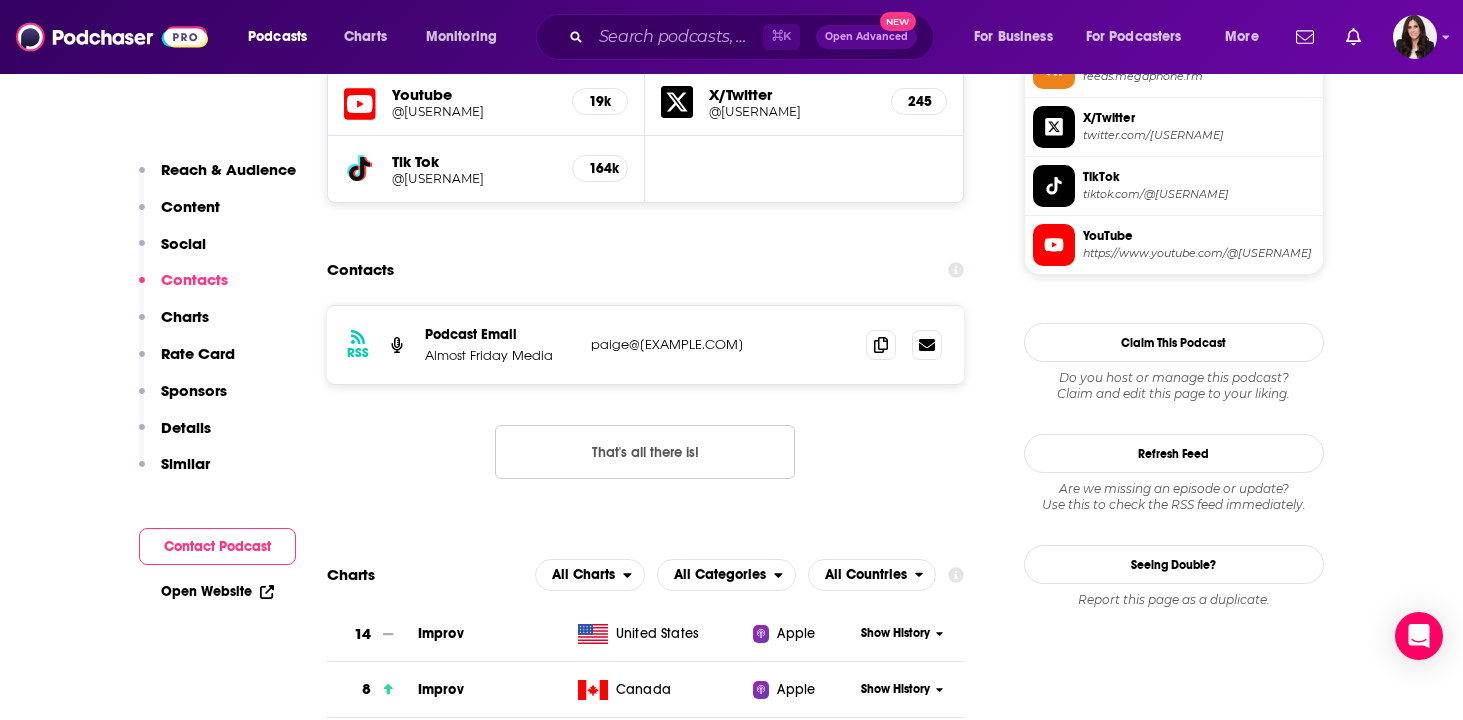 drag, startPoint x: 751, startPoint y: 353, endPoint x: 586, endPoint y: 353, distance: 165 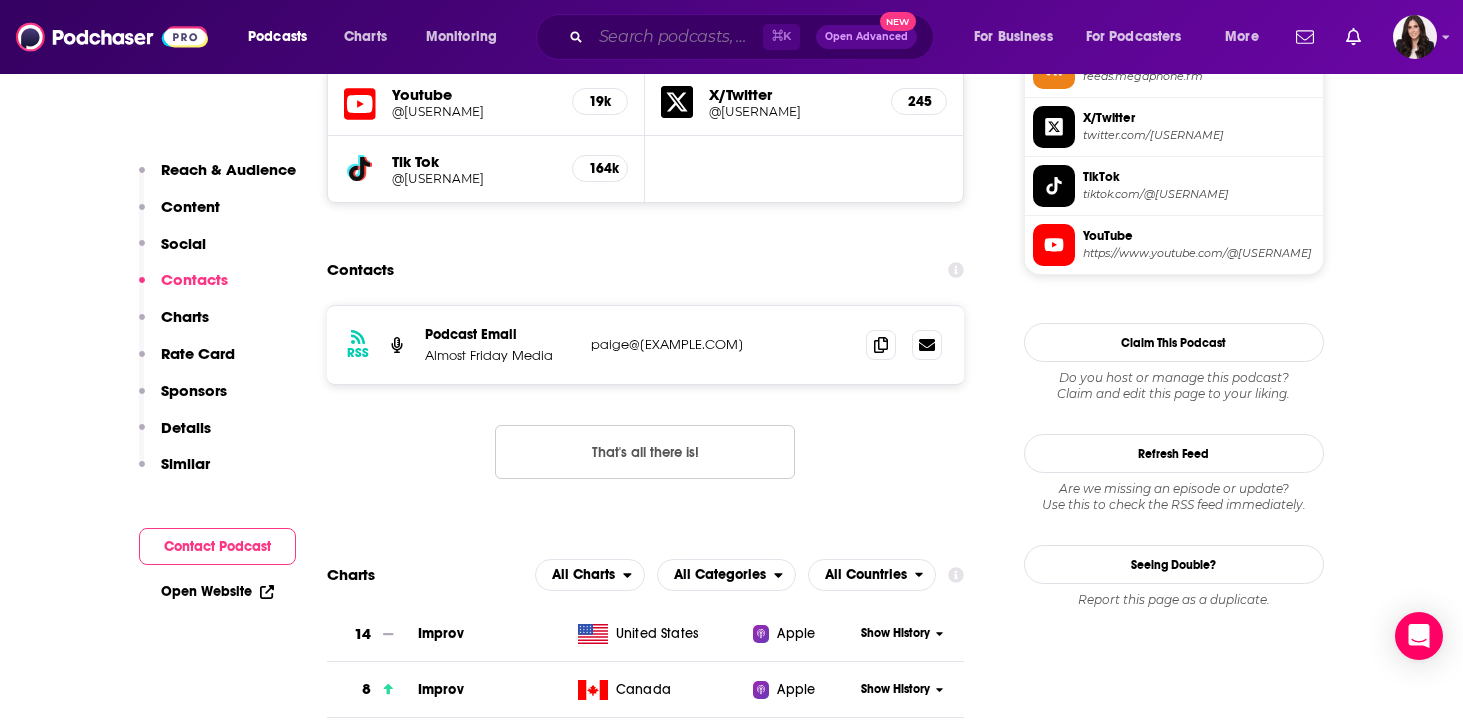 click at bounding box center (677, 37) 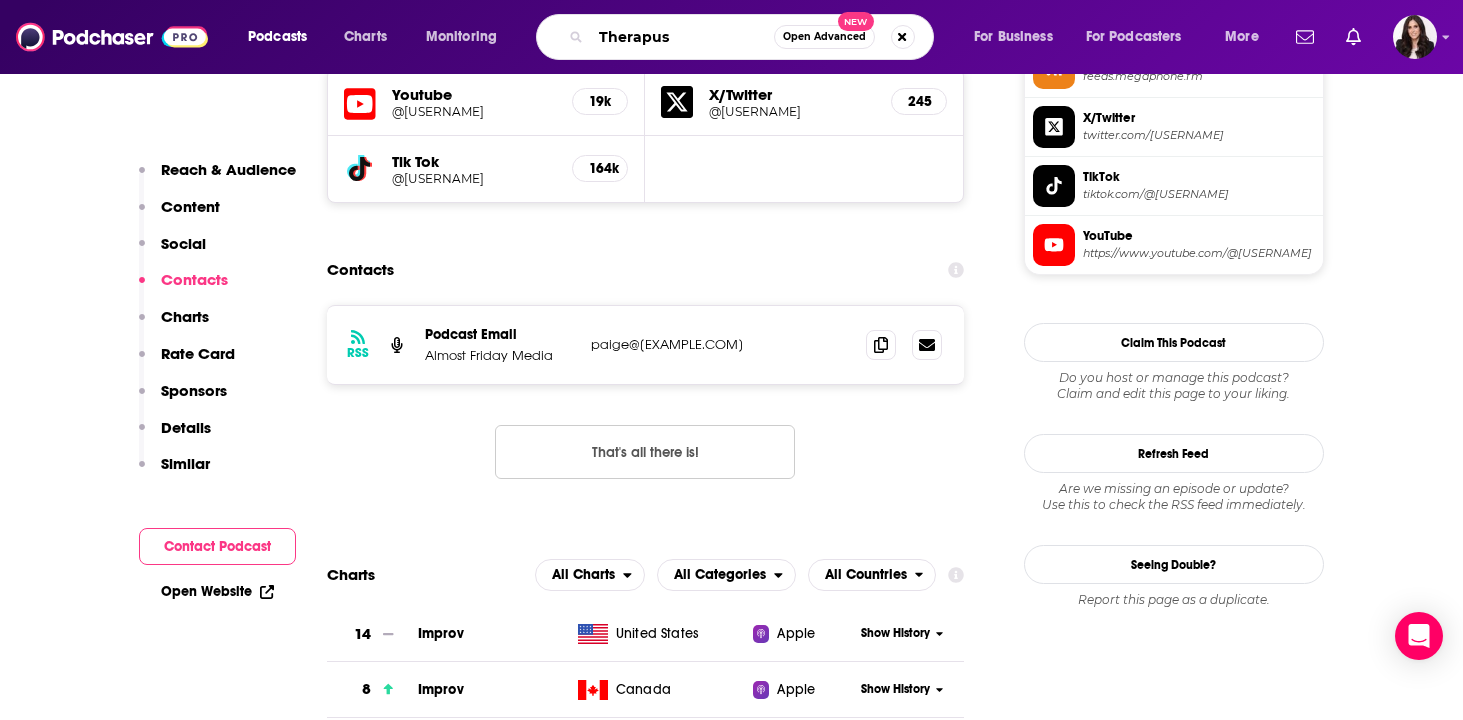 type on "[NAME]" 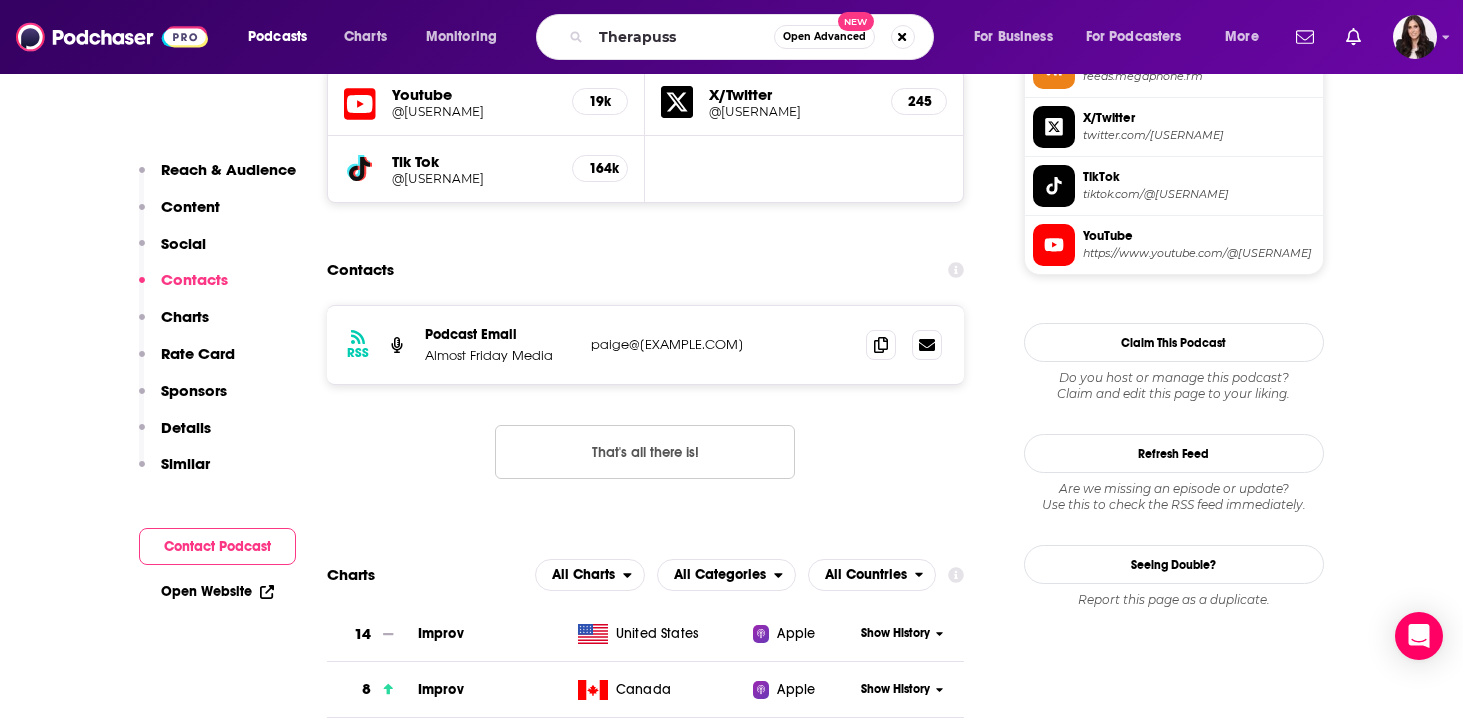 scroll, scrollTop: 0, scrollLeft: 0, axis: both 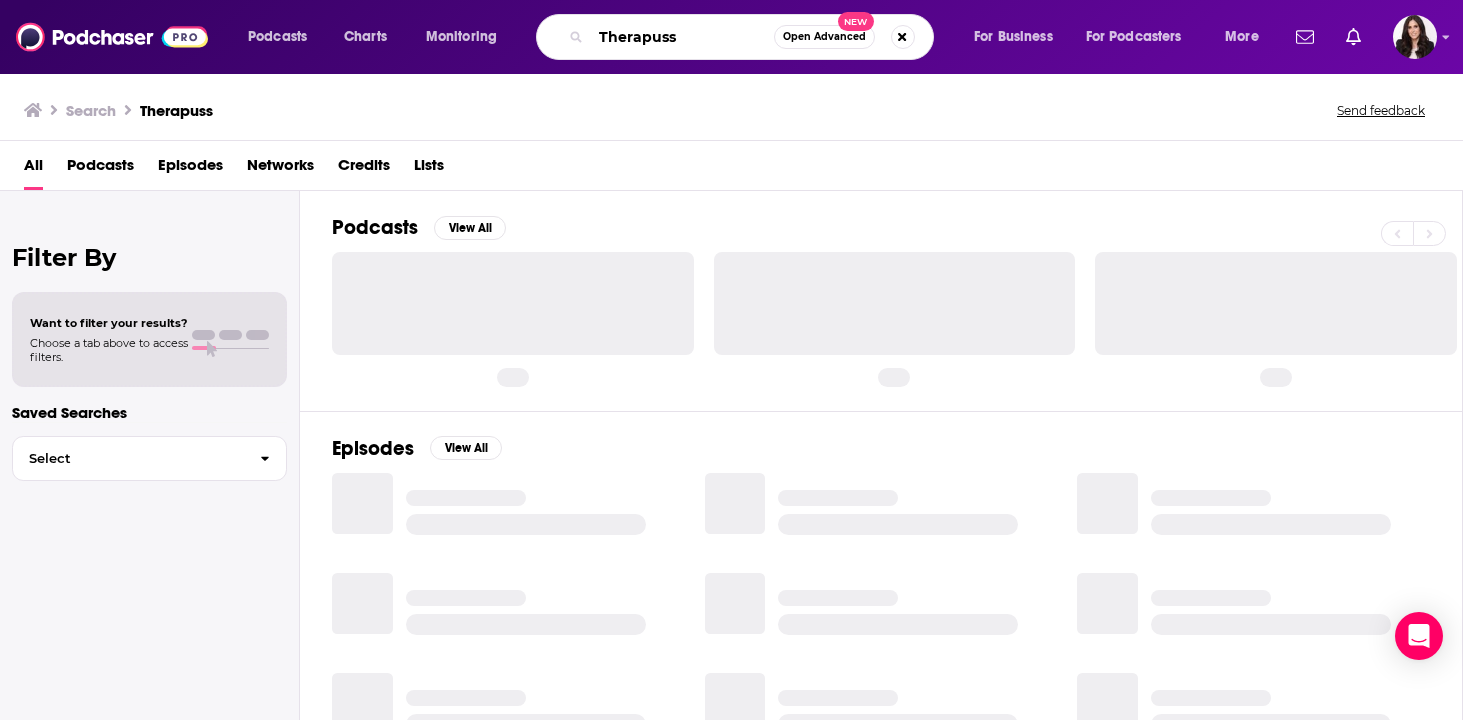 click on "[NAME]" at bounding box center [682, 37] 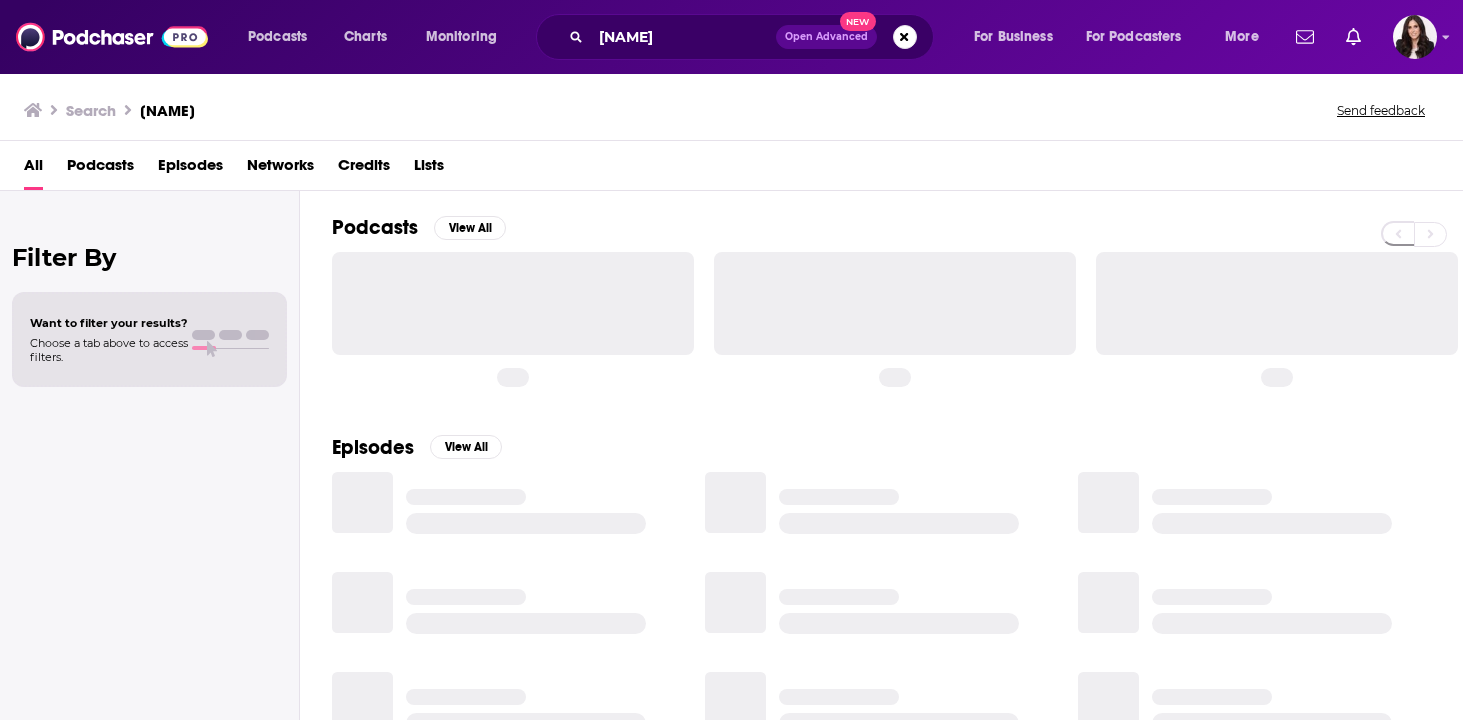 scroll, scrollTop: 0, scrollLeft: 0, axis: both 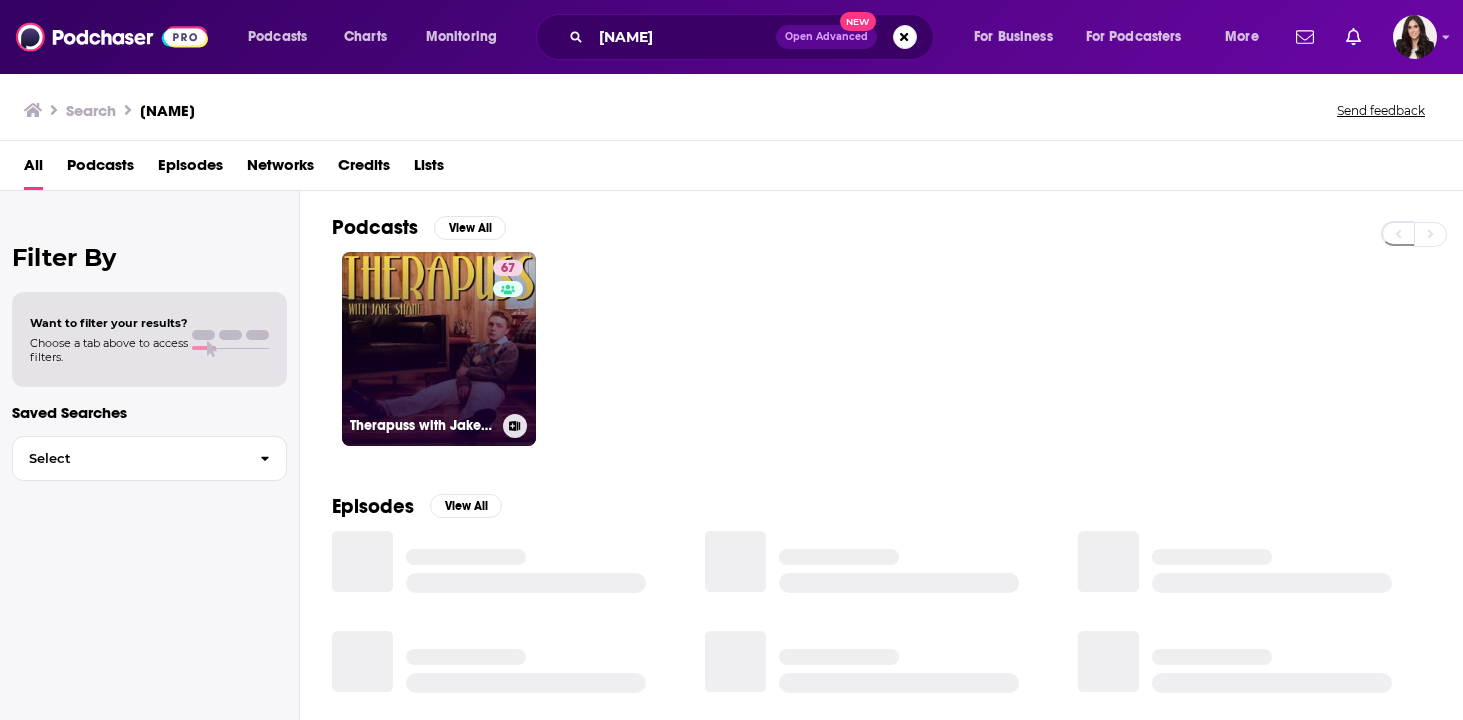 click on "[NUMBER] Therapuss with [FIRST] [LAST]" at bounding box center (439, 349) 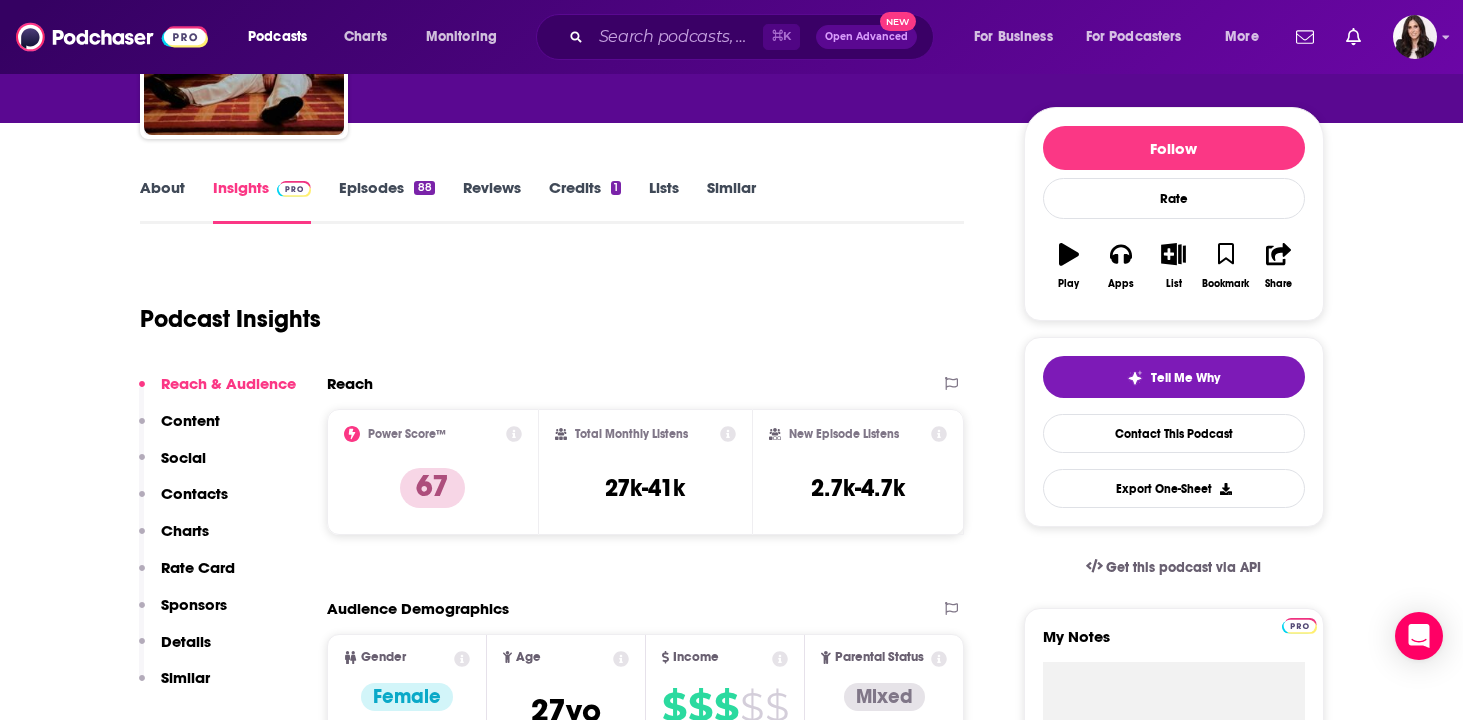 scroll, scrollTop: 0, scrollLeft: 0, axis: both 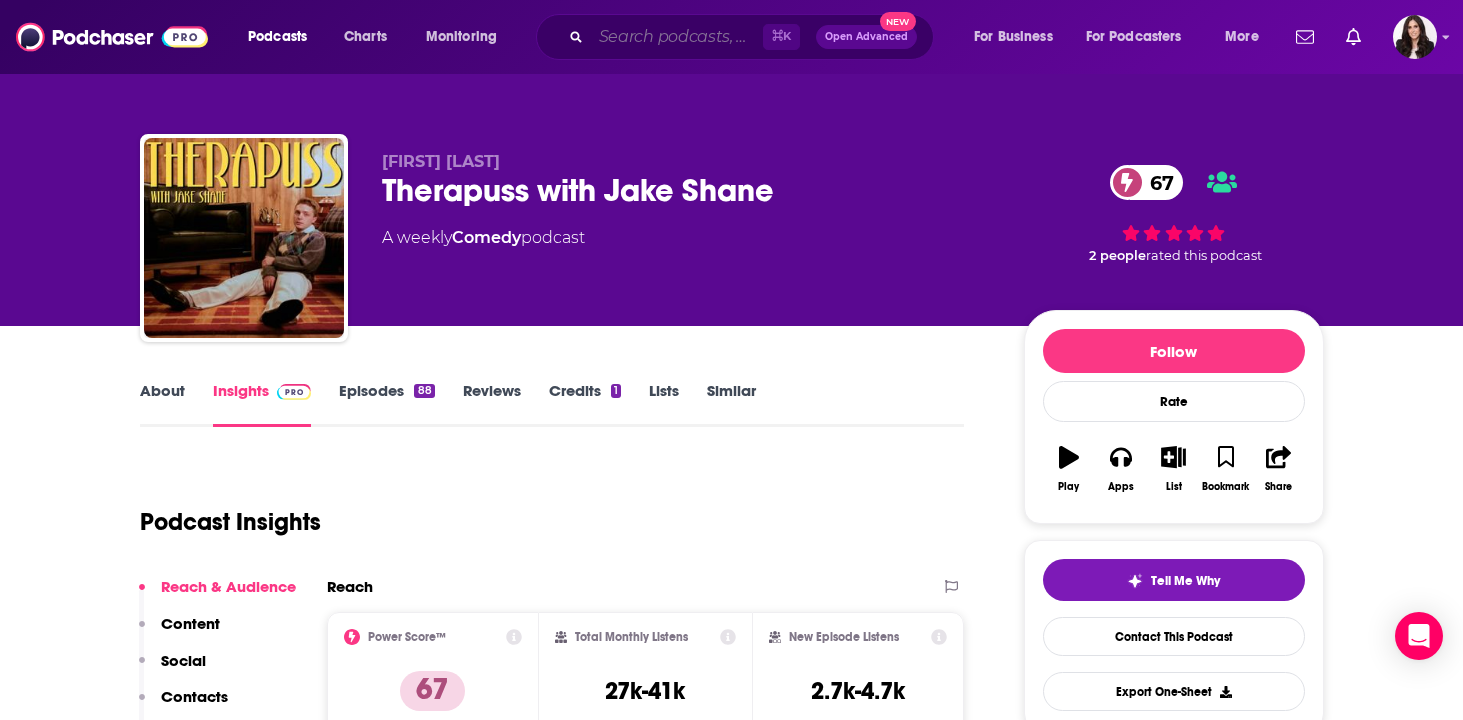 click at bounding box center [677, 37] 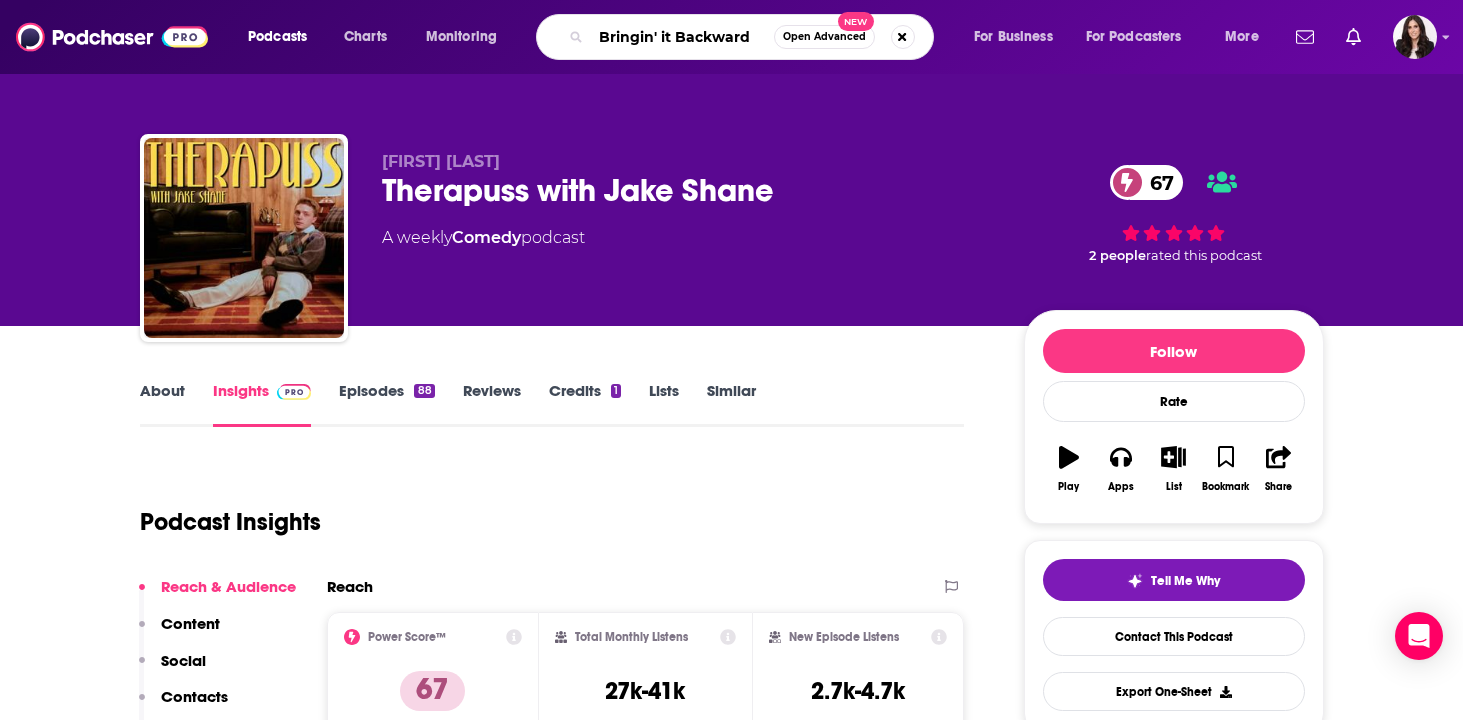 type on "Bringin' it Backwards" 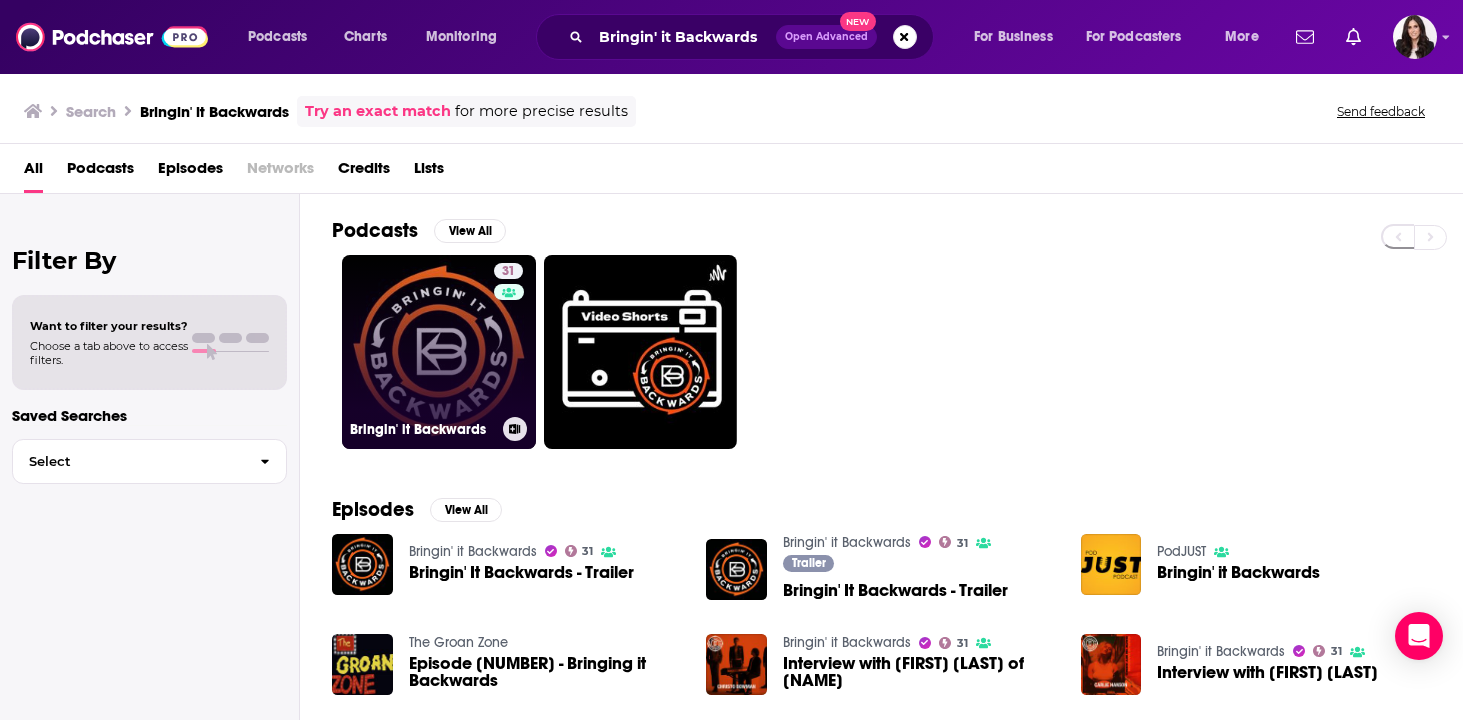 click on "31 Bringin' it Backwards" at bounding box center (439, 352) 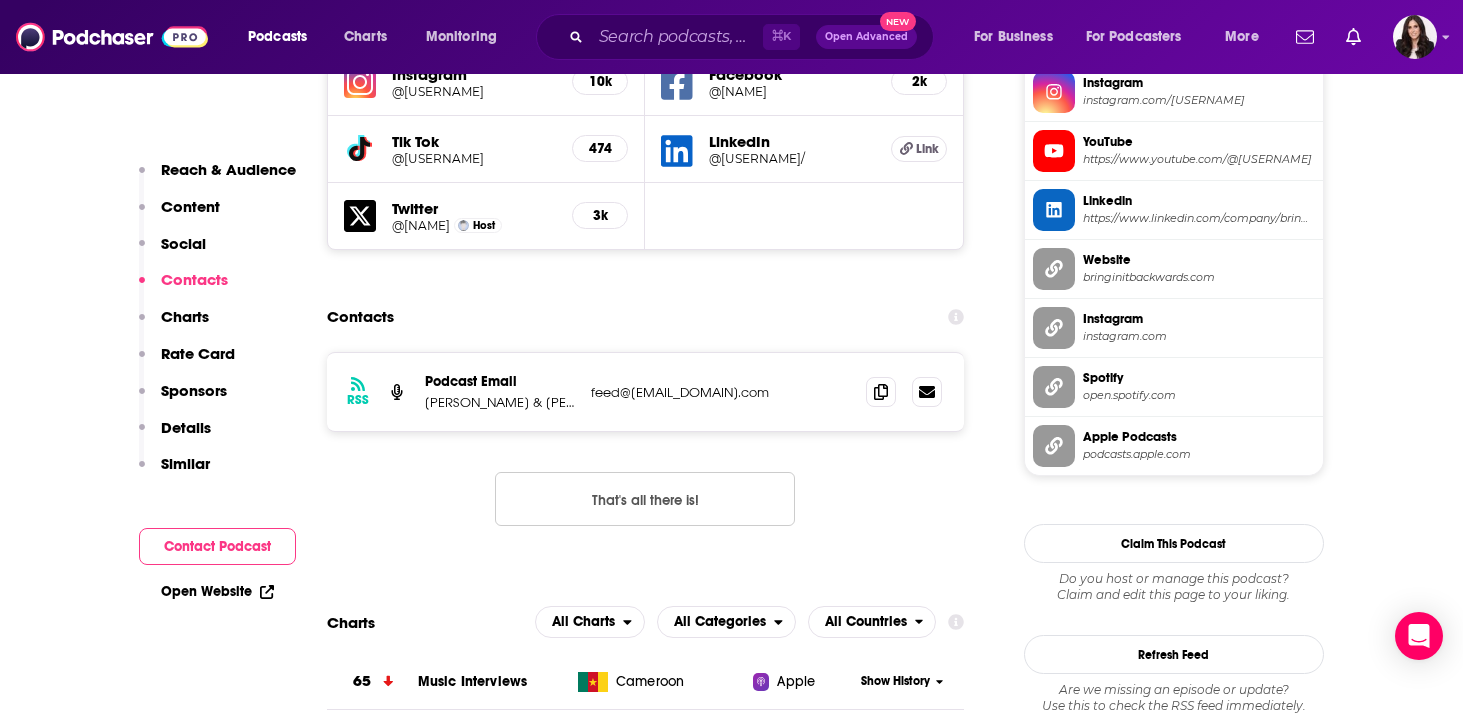 scroll, scrollTop: 1958, scrollLeft: 0, axis: vertical 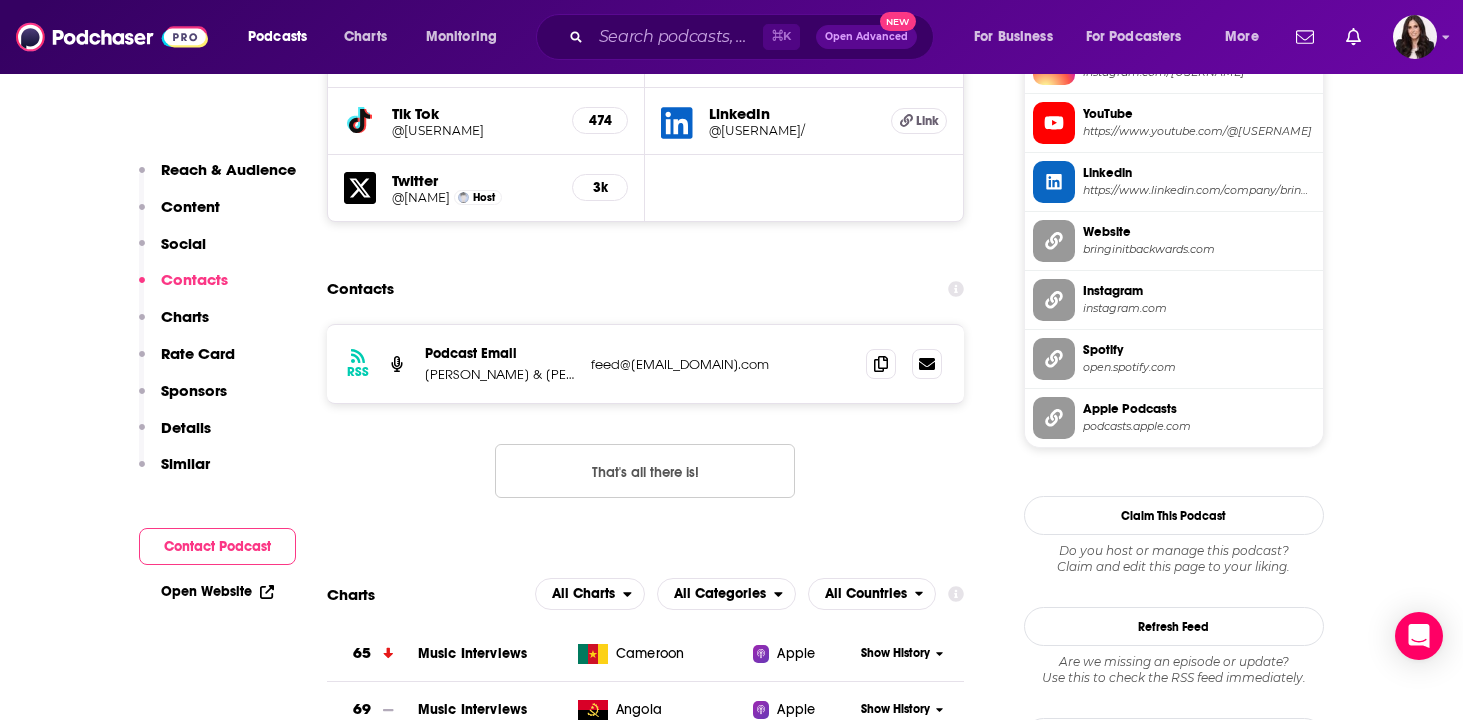 drag, startPoint x: 588, startPoint y: 369, endPoint x: 781, endPoint y: 366, distance: 193.02332 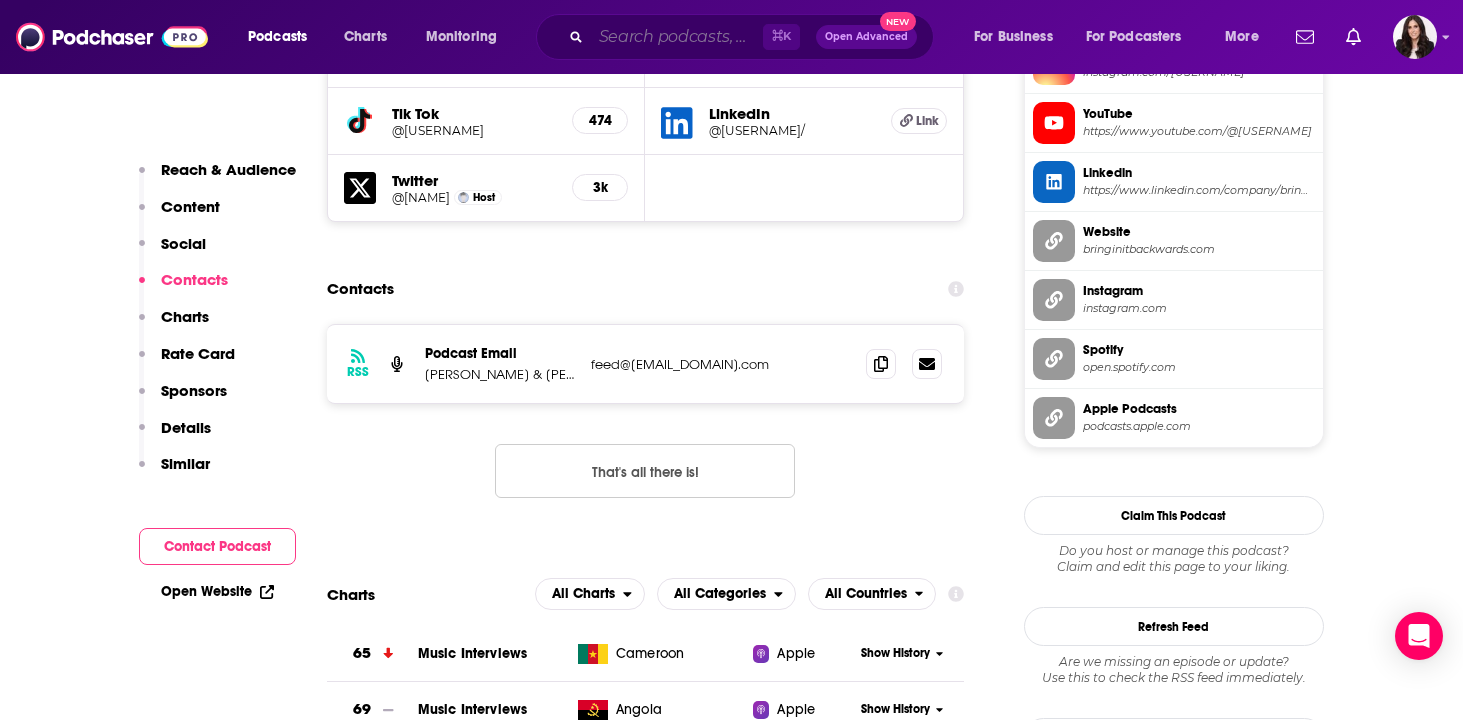 click at bounding box center (677, 37) 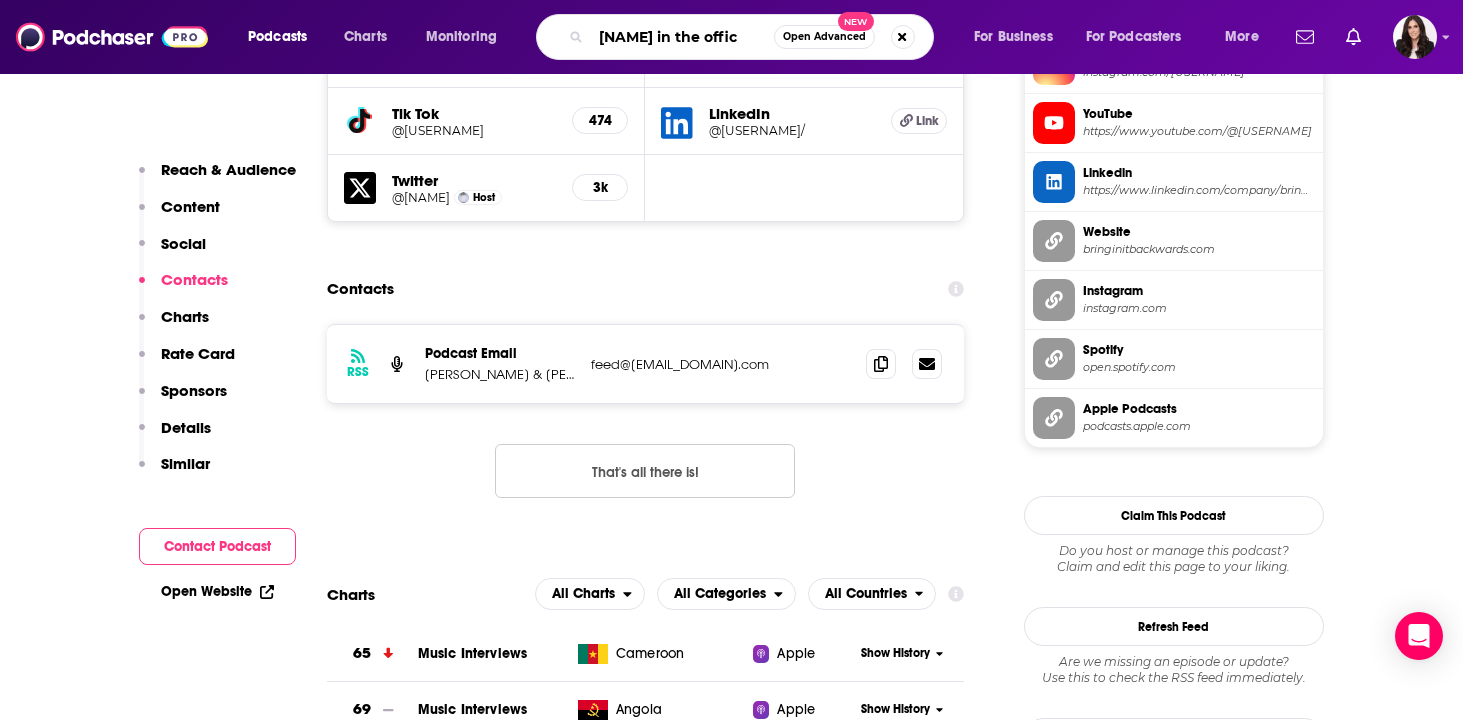 type on "Chicks in the Office" 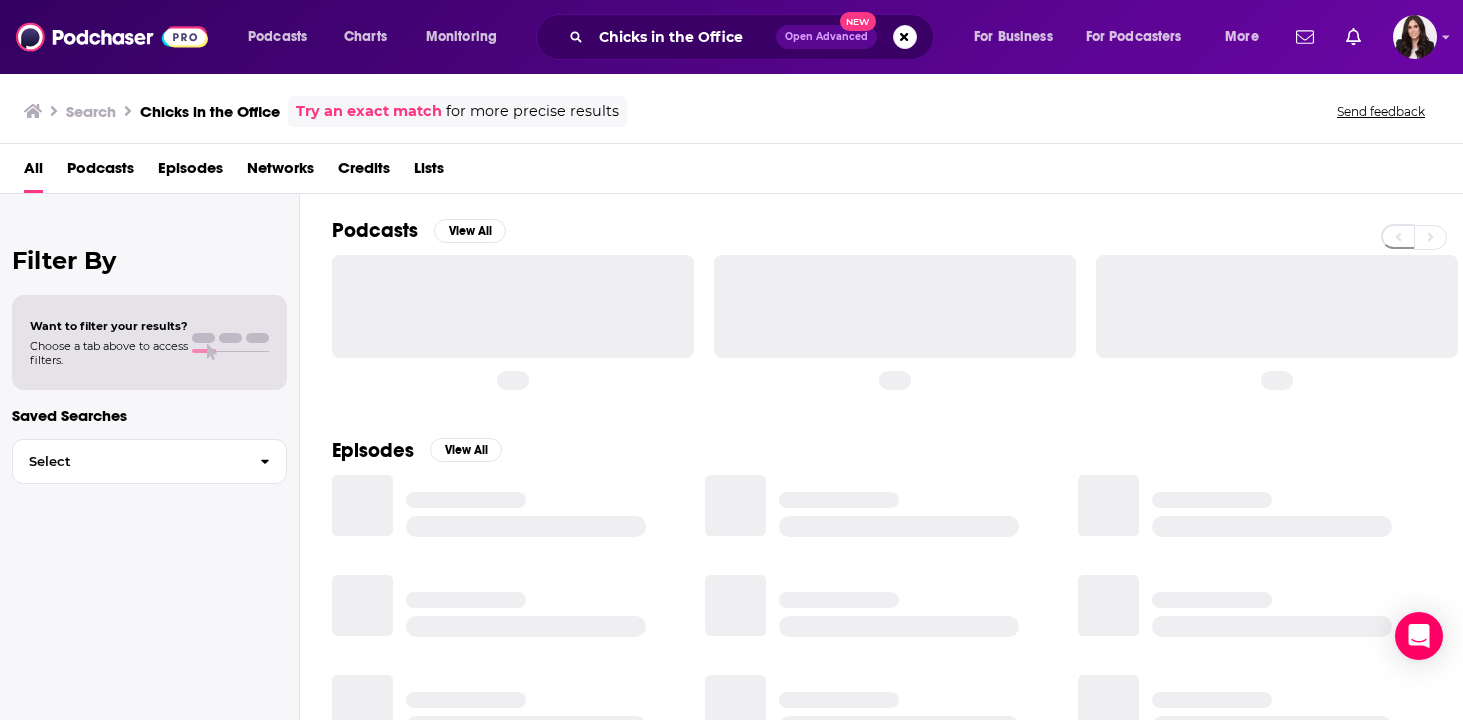 scroll, scrollTop: 0, scrollLeft: 0, axis: both 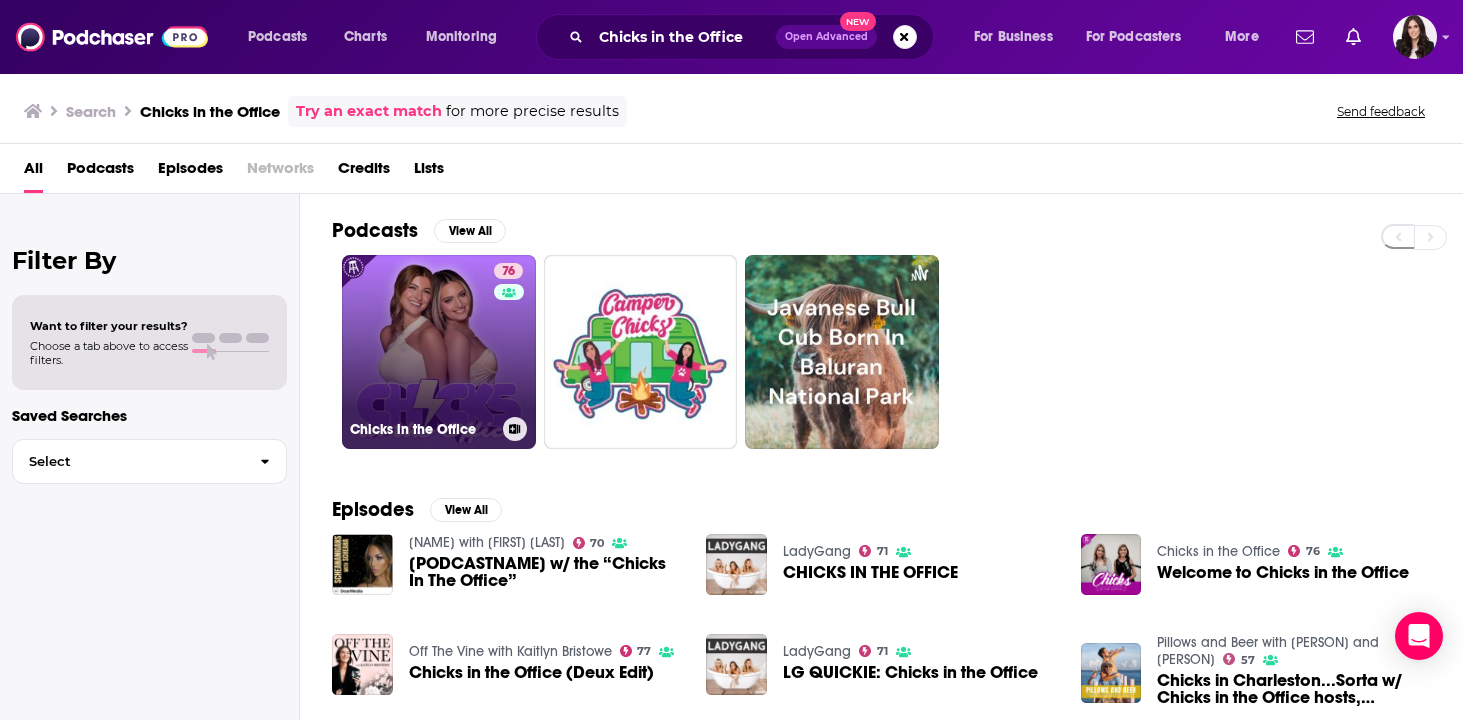 click on "76 Chicks in the Office" at bounding box center [439, 352] 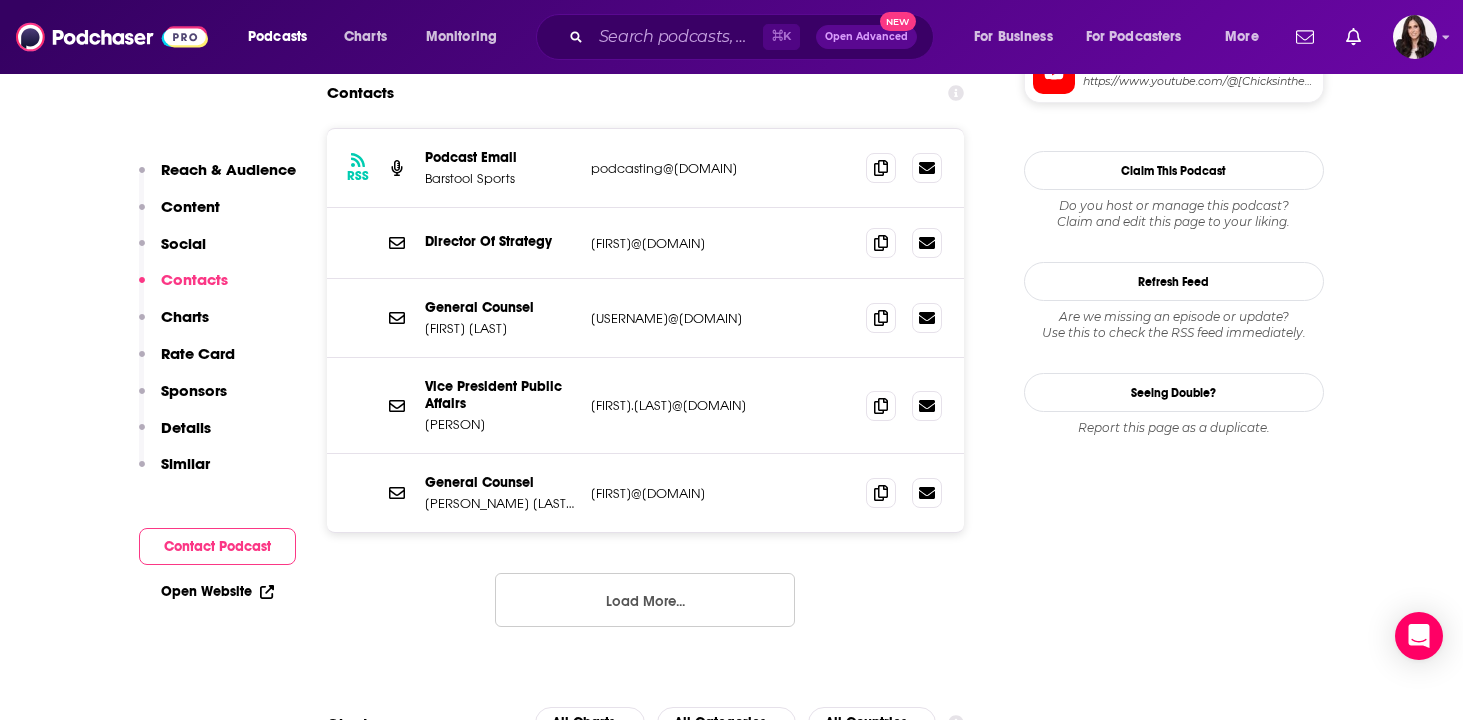 scroll, scrollTop: 2004, scrollLeft: 0, axis: vertical 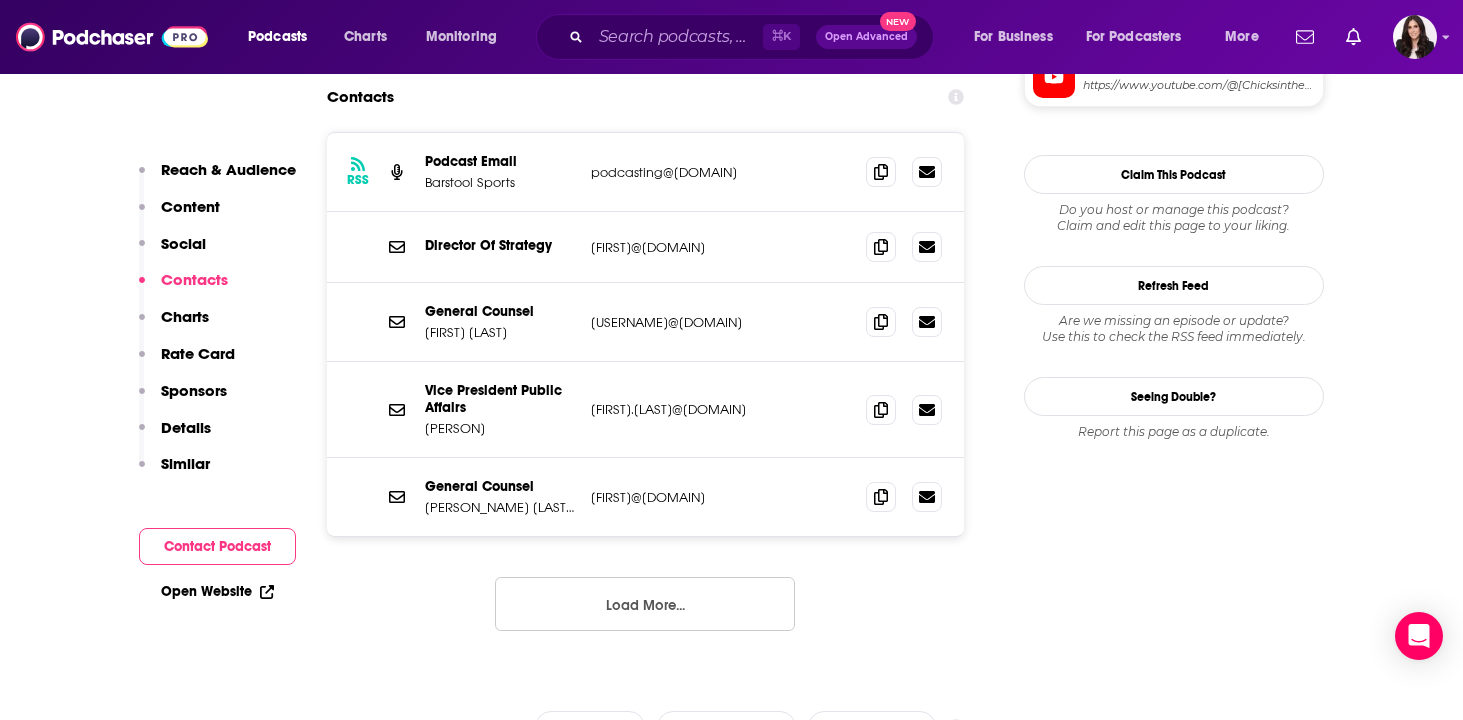 click on "Load More..." at bounding box center [645, 604] 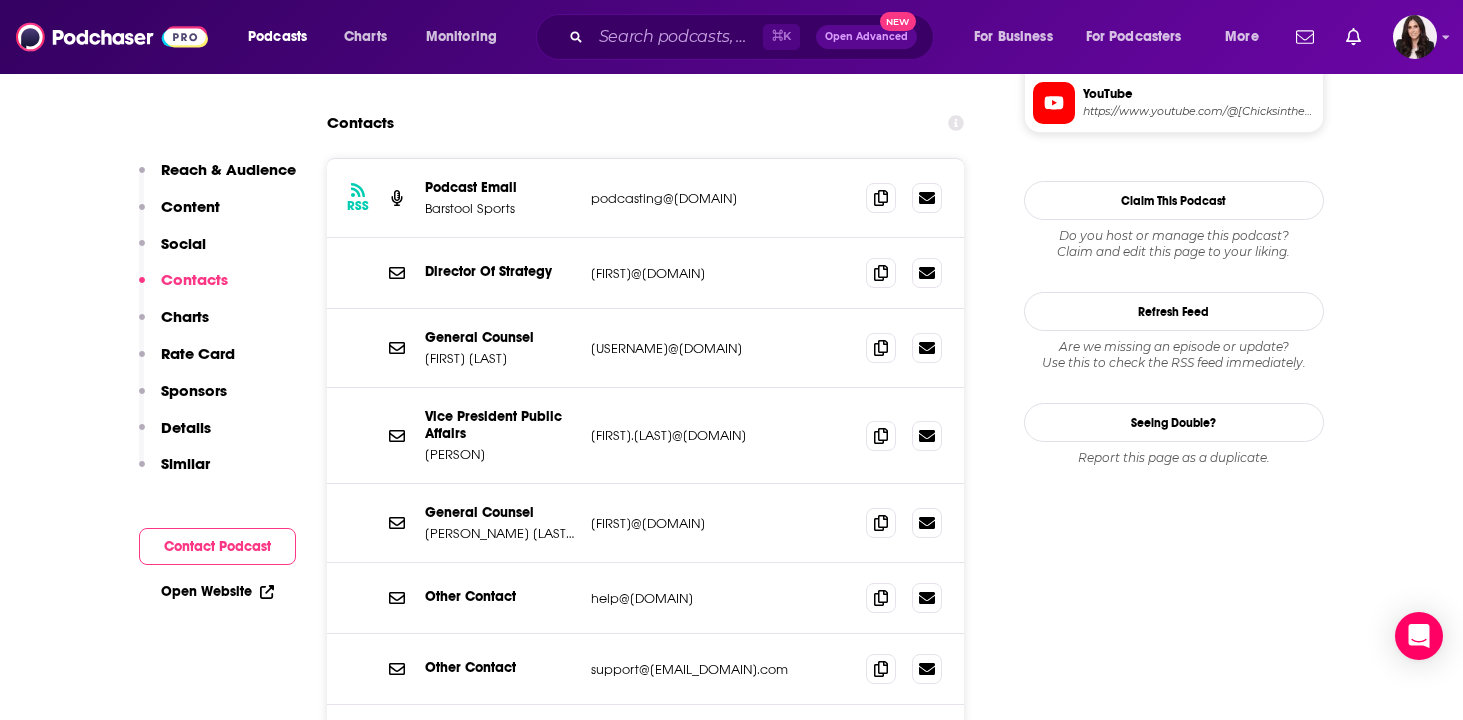 scroll, scrollTop: 1975, scrollLeft: 0, axis: vertical 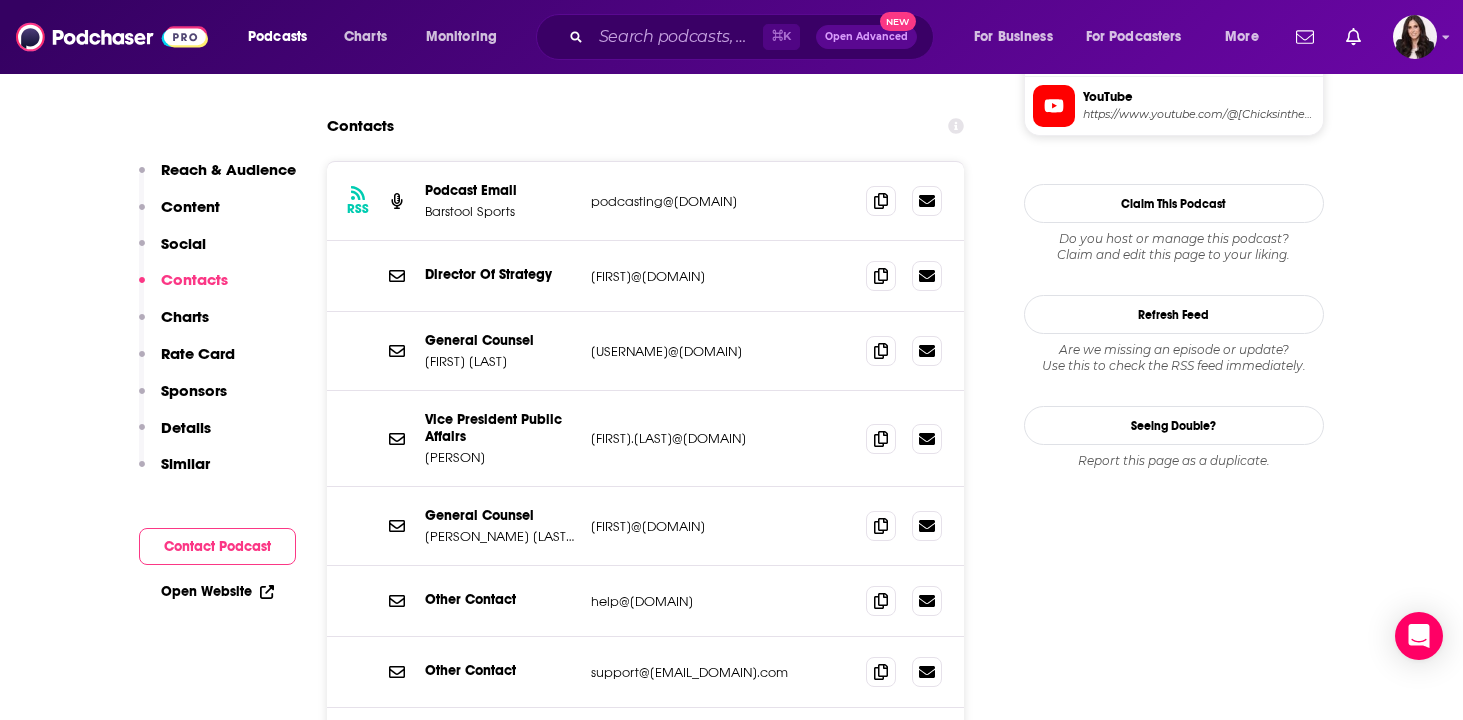 drag, startPoint x: 582, startPoint y: 207, endPoint x: 787, endPoint y: 209, distance: 205.00975 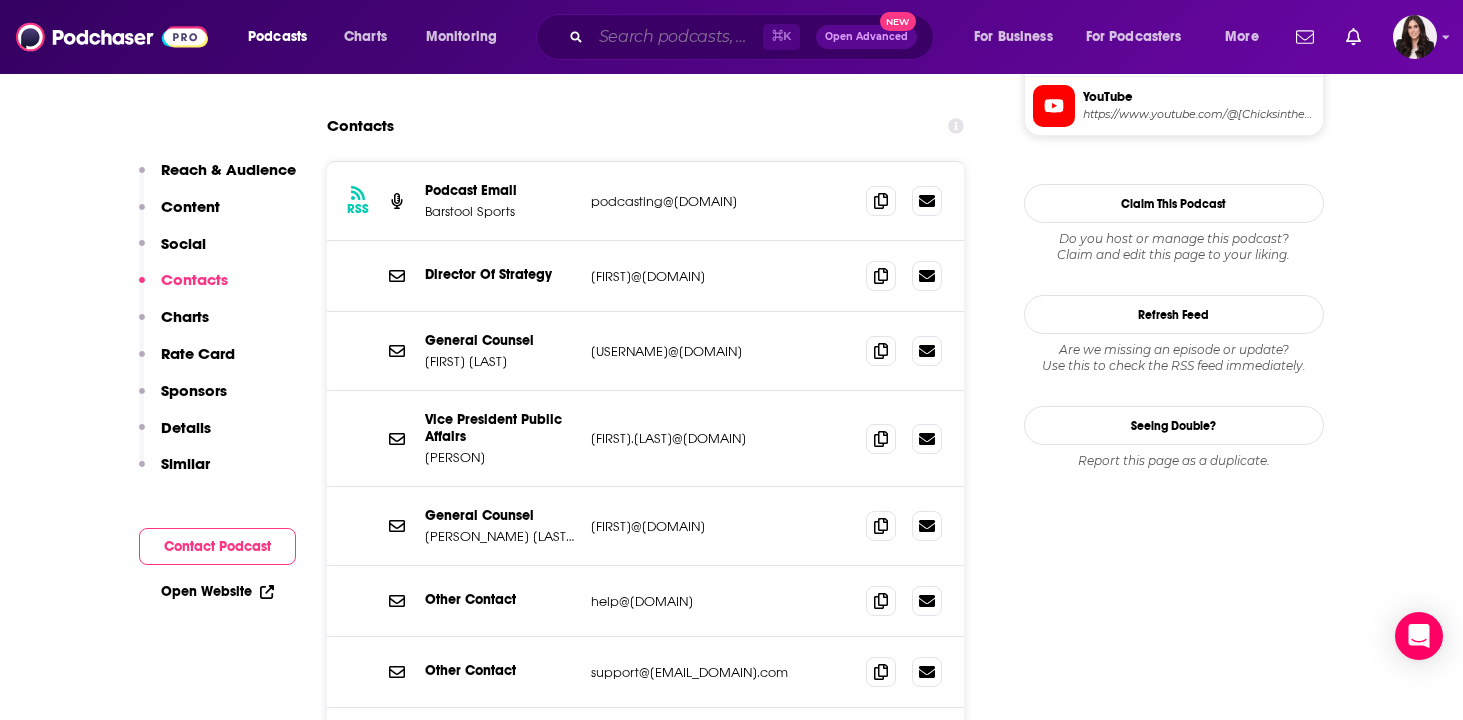 click at bounding box center (677, 37) 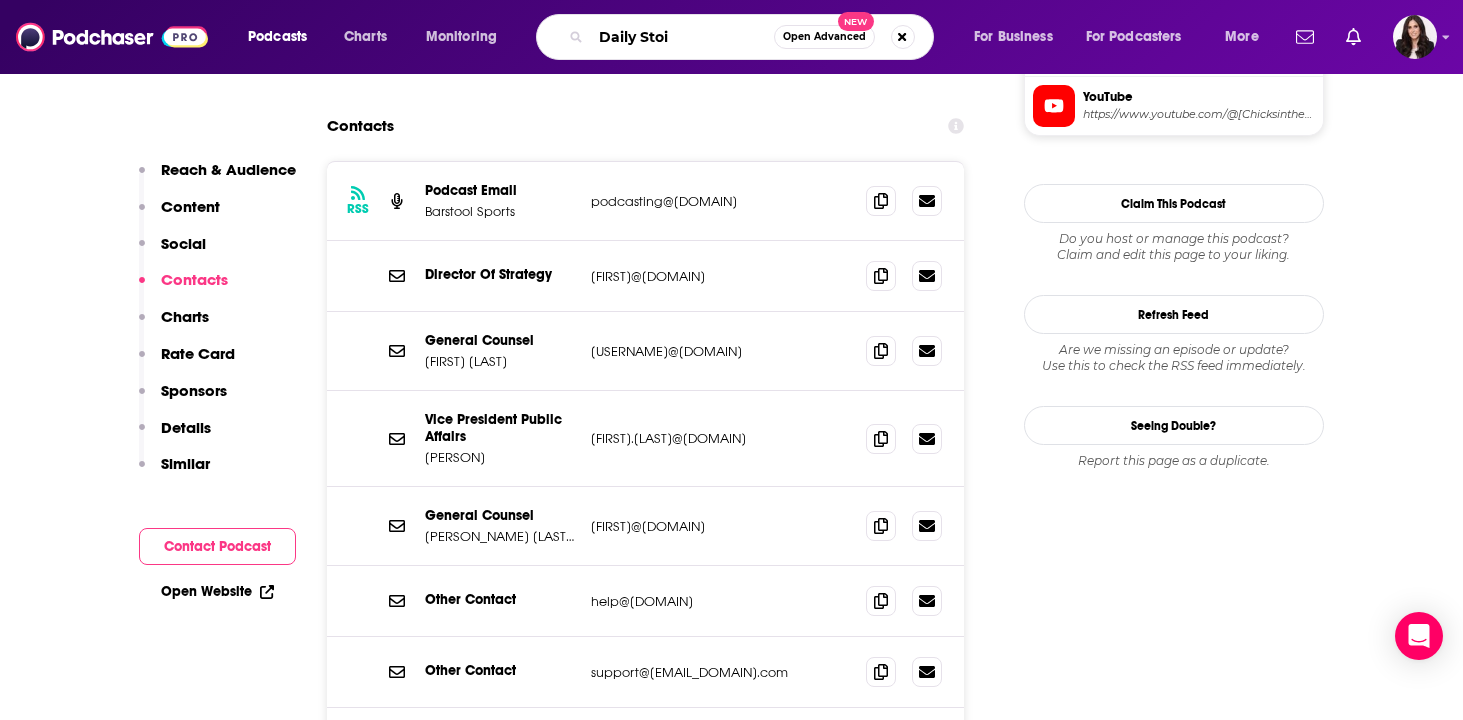 type on "Daily Stoic" 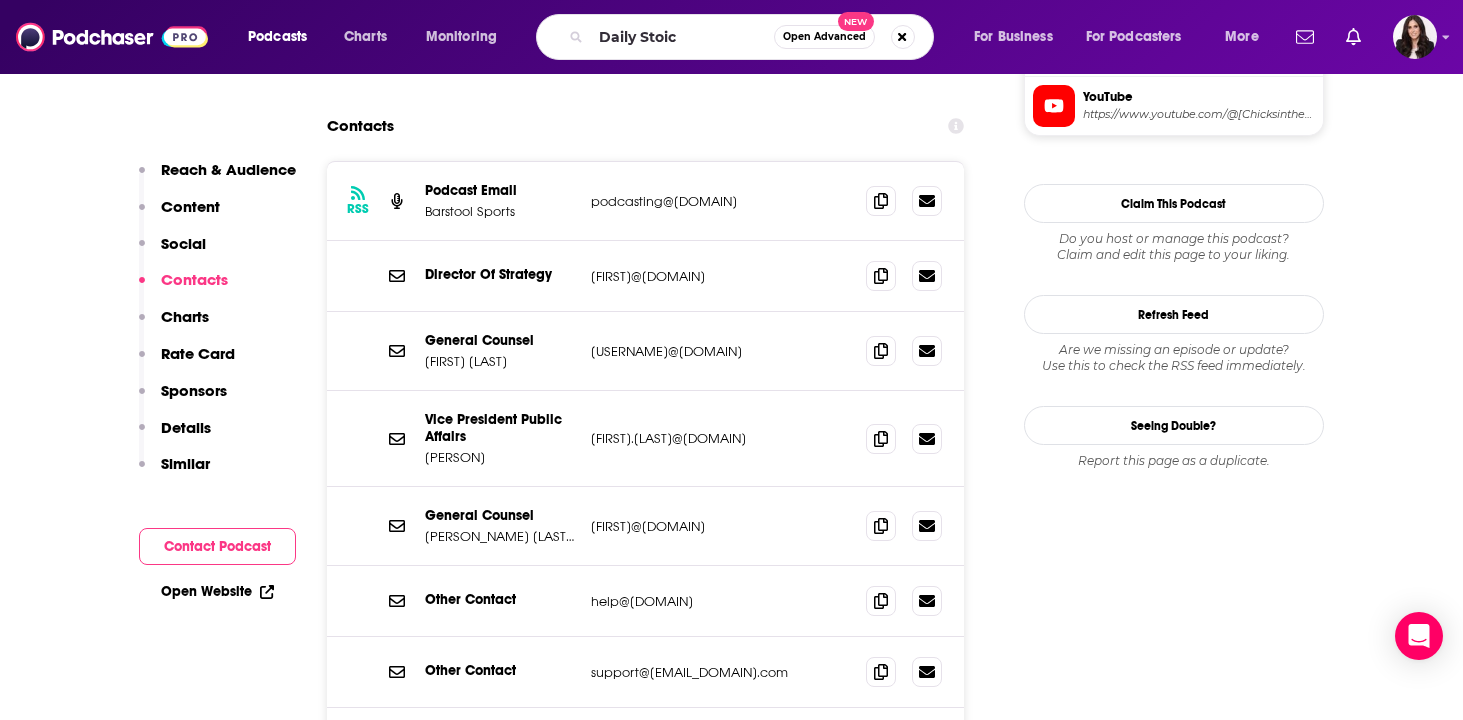 scroll, scrollTop: 0, scrollLeft: 0, axis: both 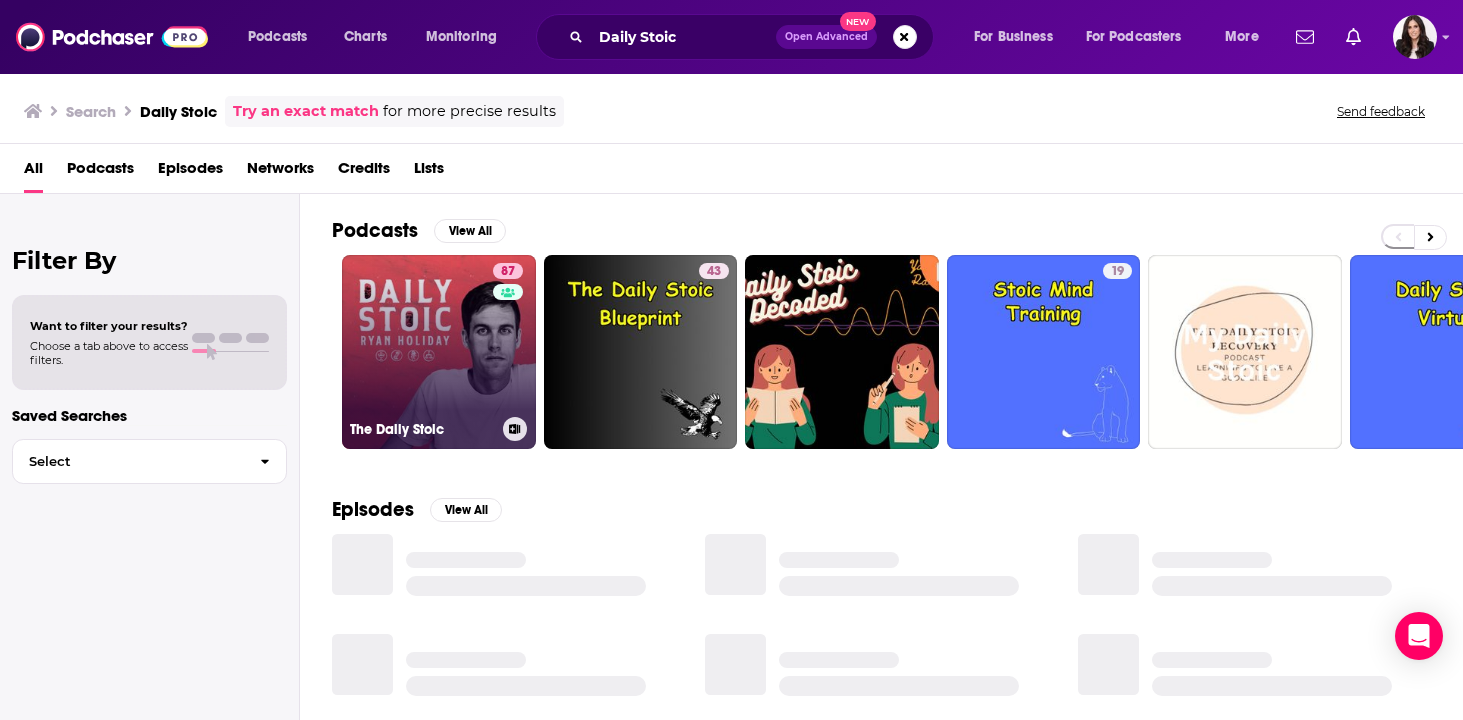 click on "87 The Daily Stoic" at bounding box center (439, 352) 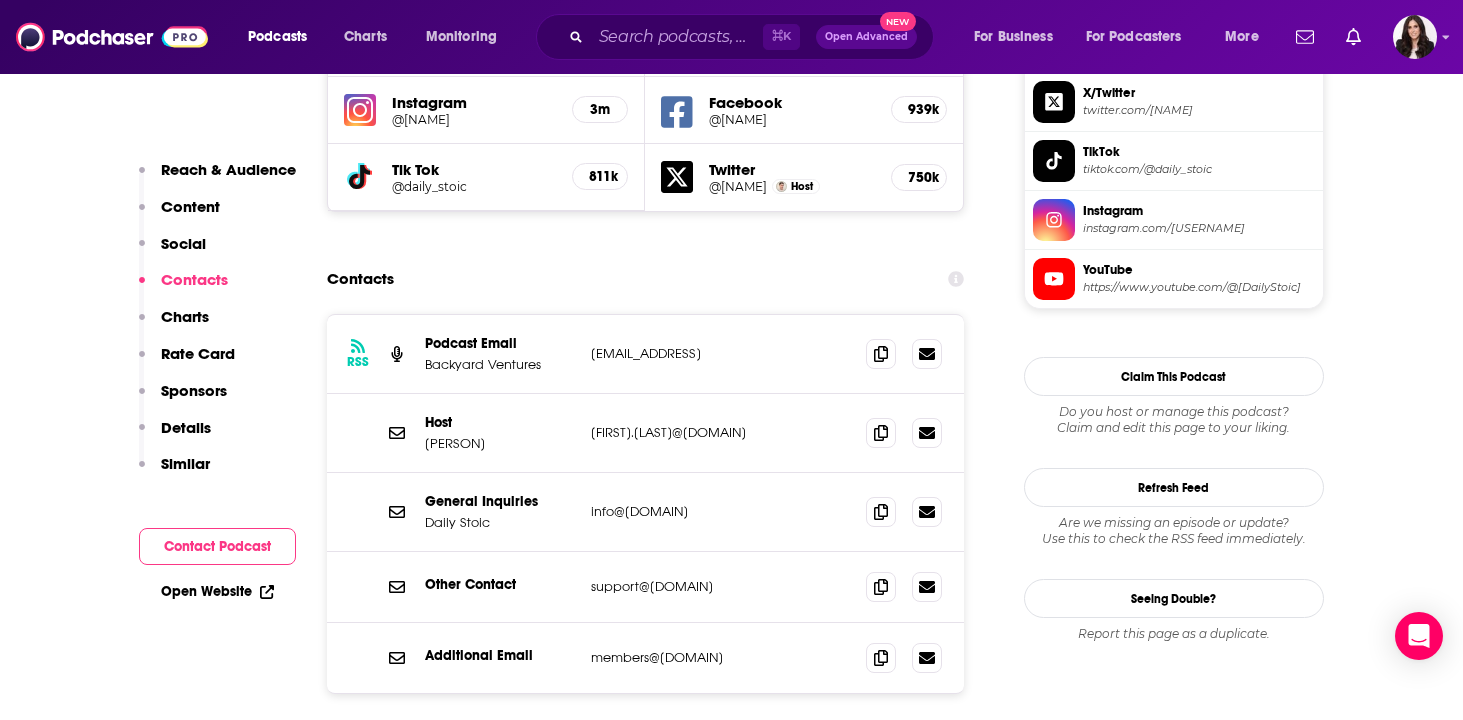 scroll, scrollTop: 1756, scrollLeft: 0, axis: vertical 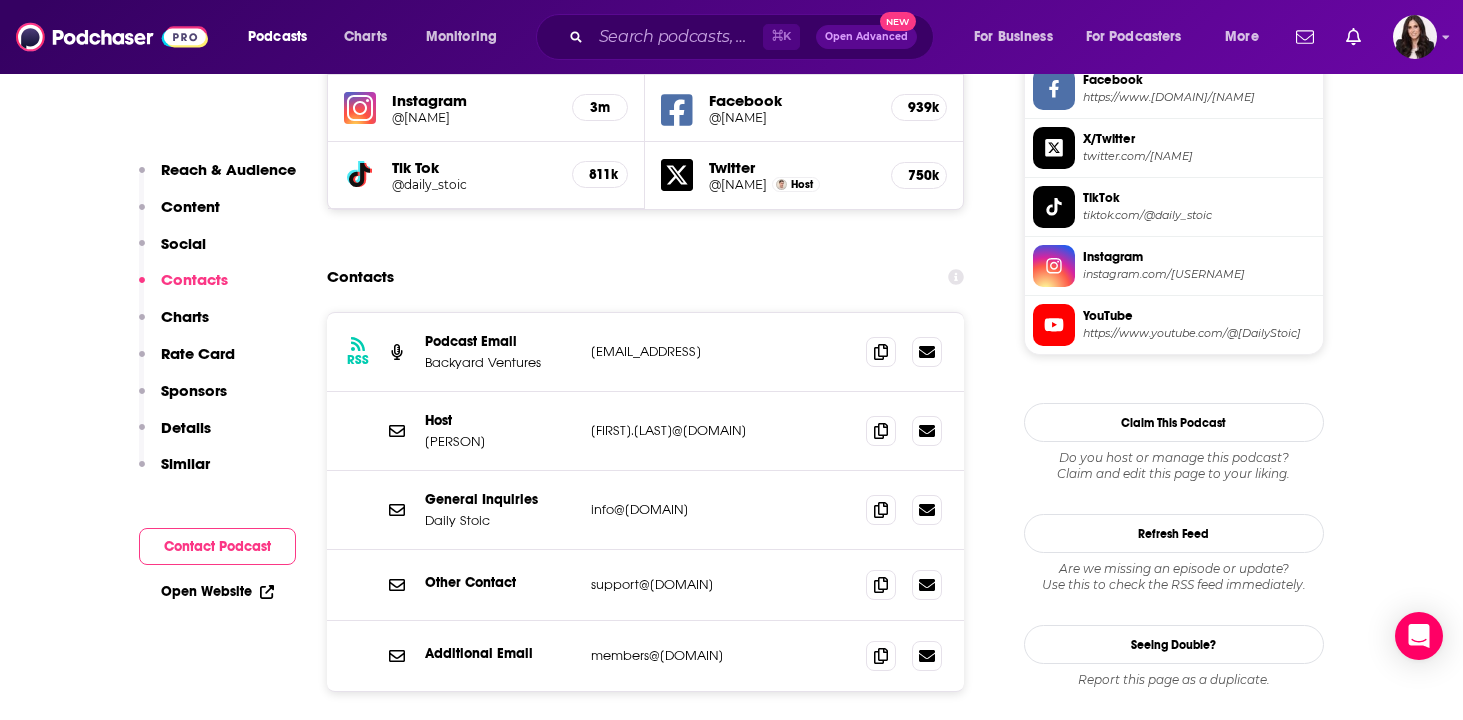 drag, startPoint x: 733, startPoint y: 355, endPoint x: 590, endPoint y: 362, distance: 143.17122 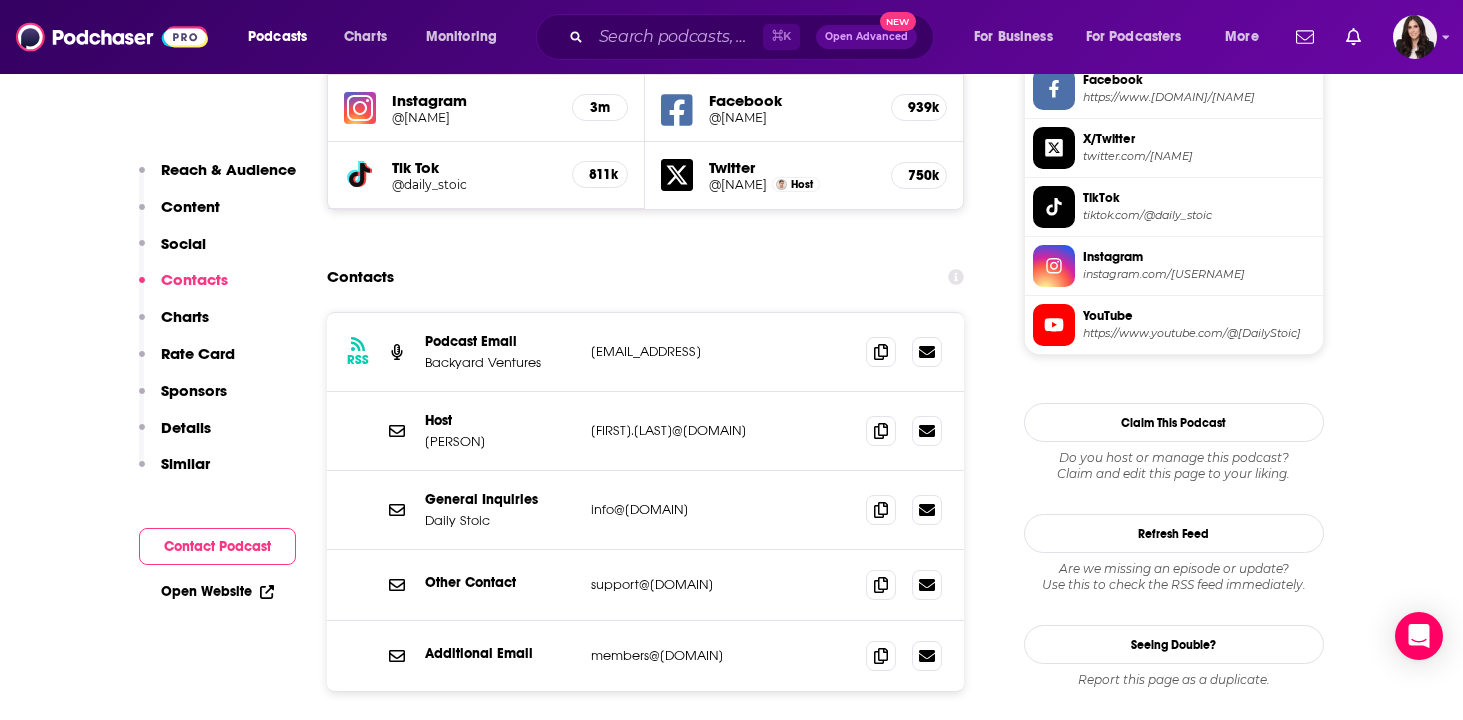 drag, startPoint x: 750, startPoint y: 429, endPoint x: 579, endPoint y: 441, distance: 171.42053 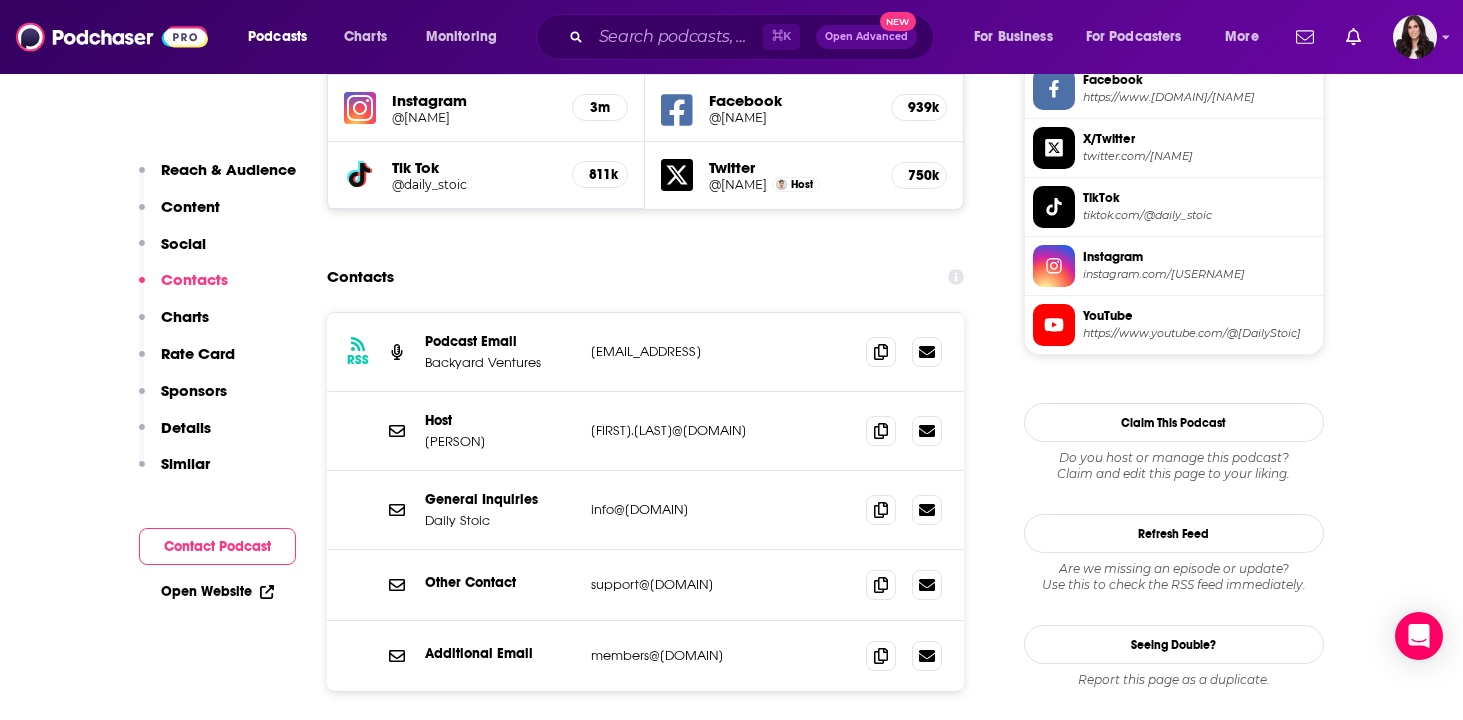 drag, startPoint x: 717, startPoint y: 517, endPoint x: 586, endPoint y: 519, distance: 131.01526 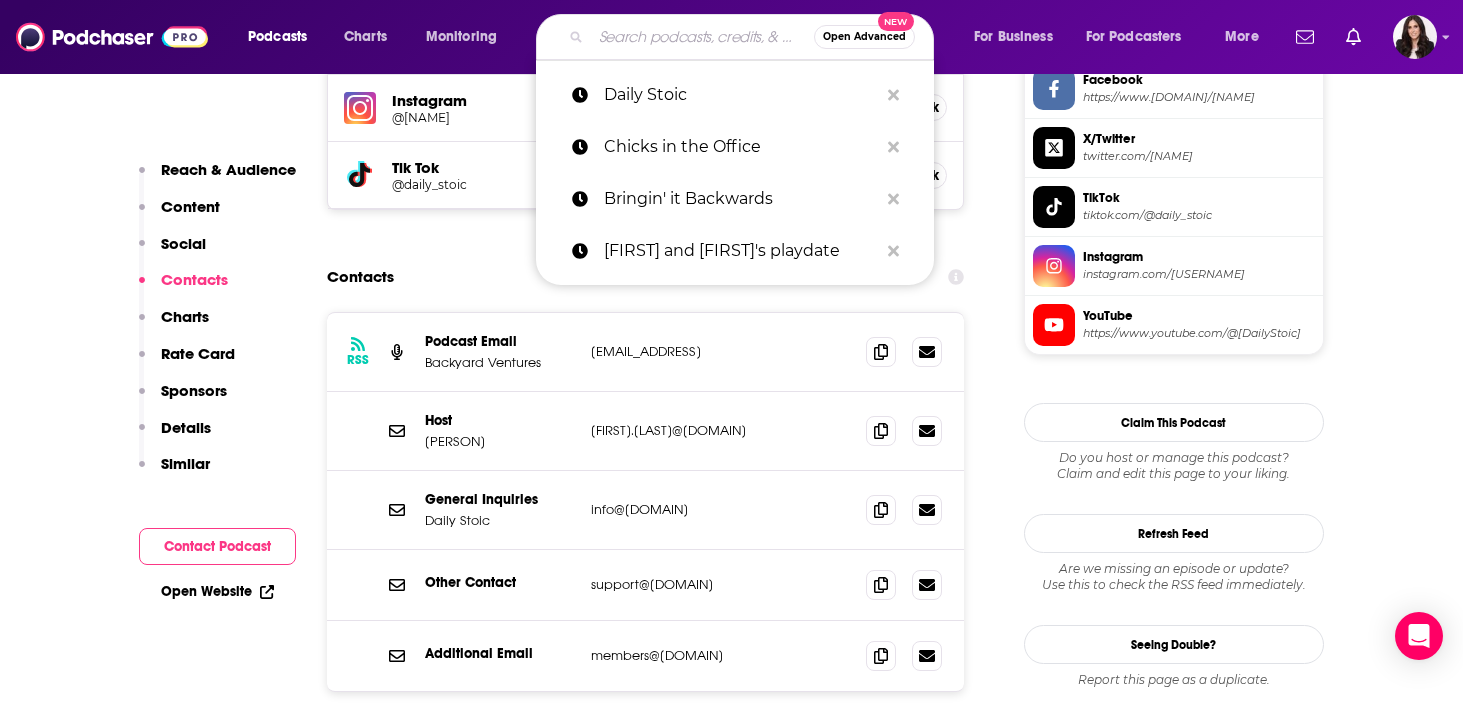 click at bounding box center [702, 37] 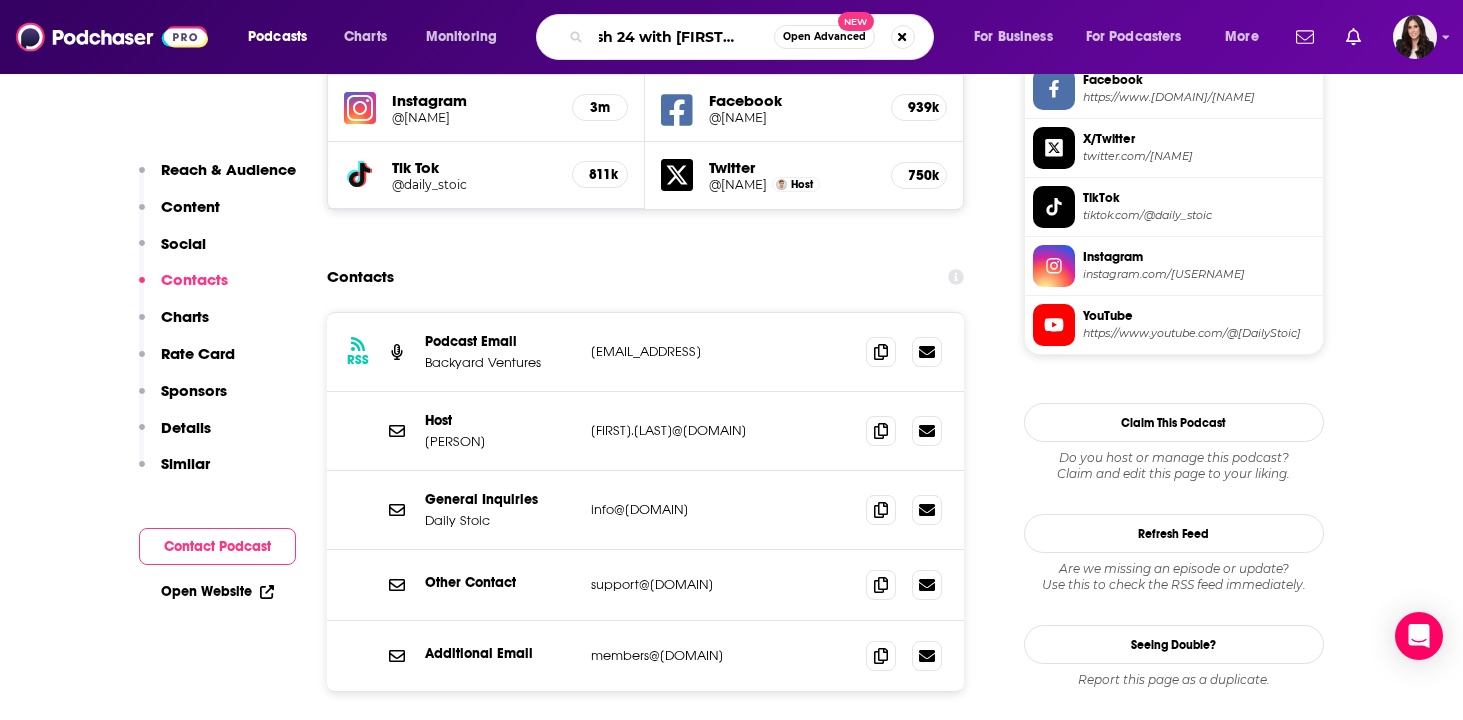 type on "Fresh 24 with [PERSON]" 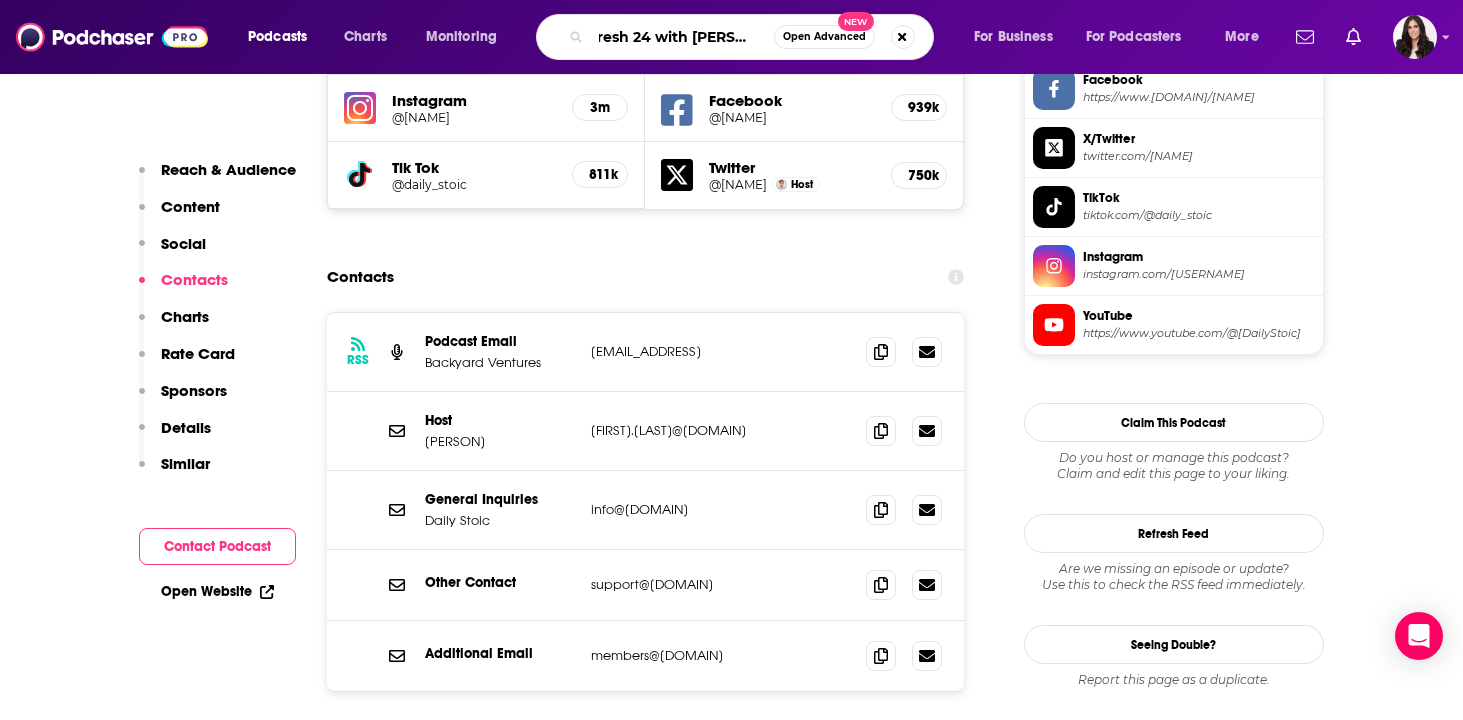 scroll, scrollTop: 0, scrollLeft: 32, axis: horizontal 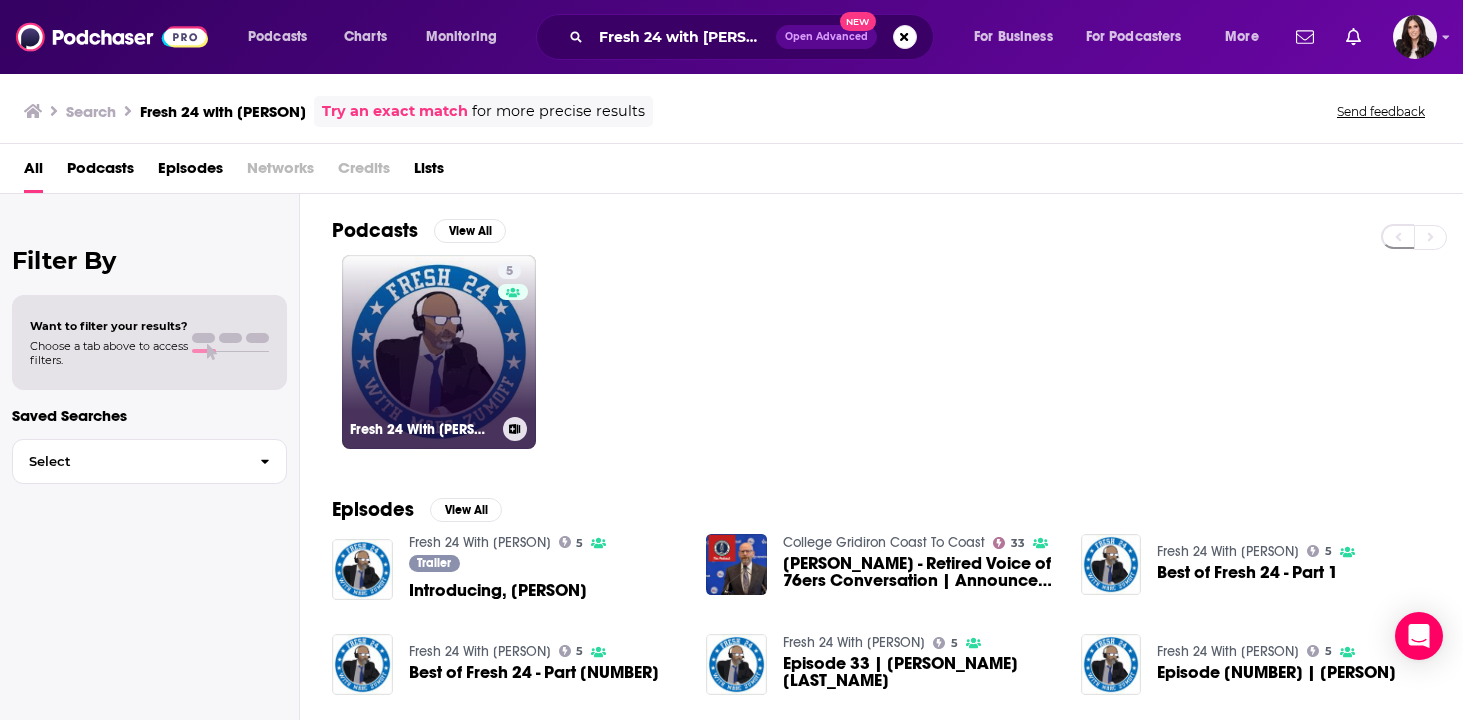 click on "5 Fresh 24 With [PERSON_NAME] [LAST_NAME]" at bounding box center (439, 352) 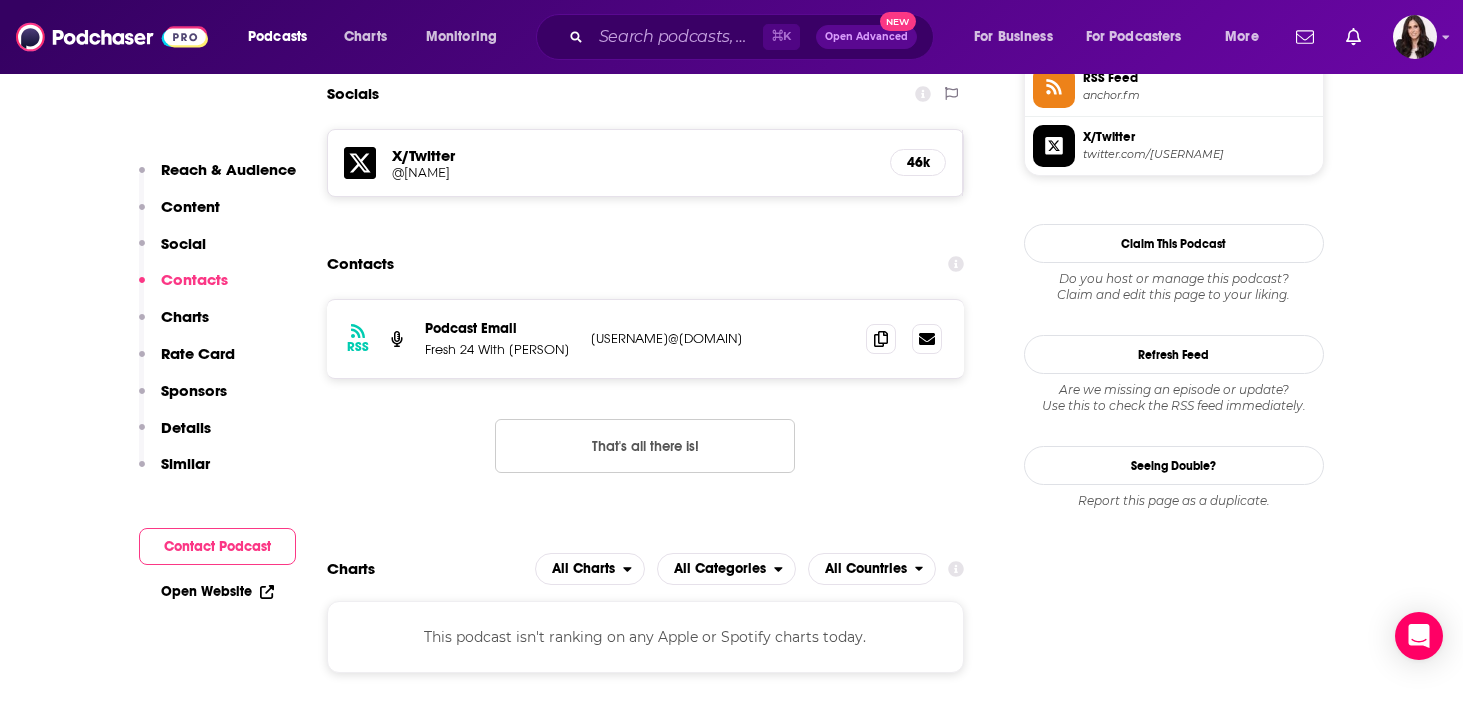 scroll, scrollTop: 1554, scrollLeft: 0, axis: vertical 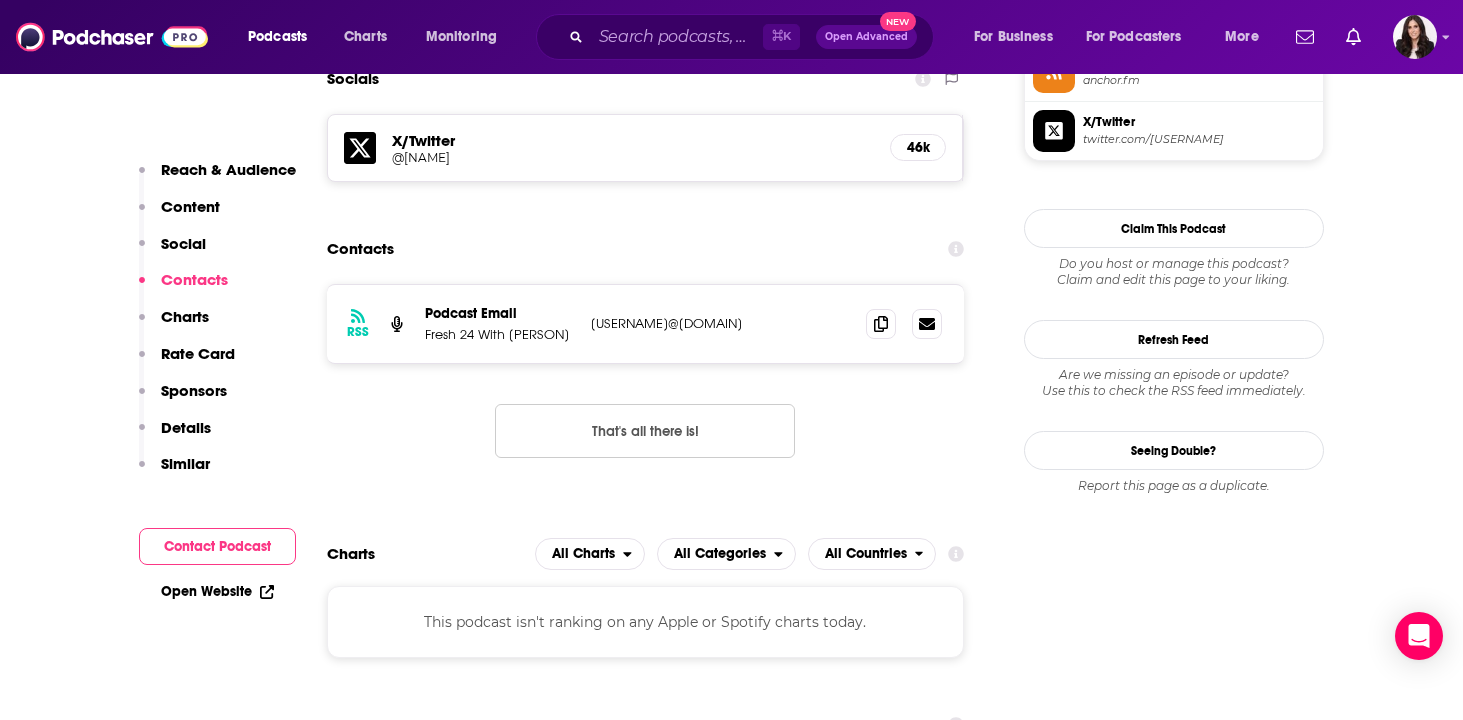drag, startPoint x: 587, startPoint y: 325, endPoint x: 782, endPoint y: 335, distance: 195.25624 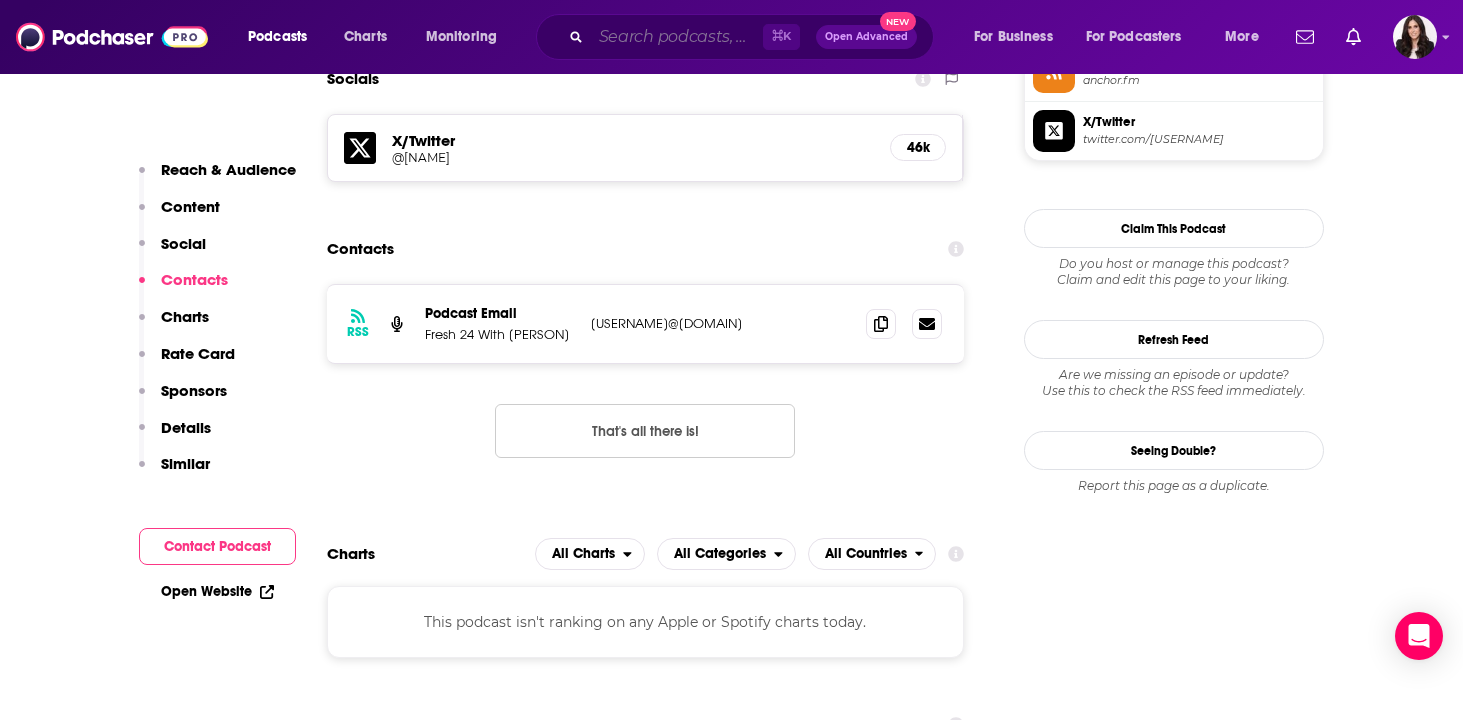 click at bounding box center (677, 37) 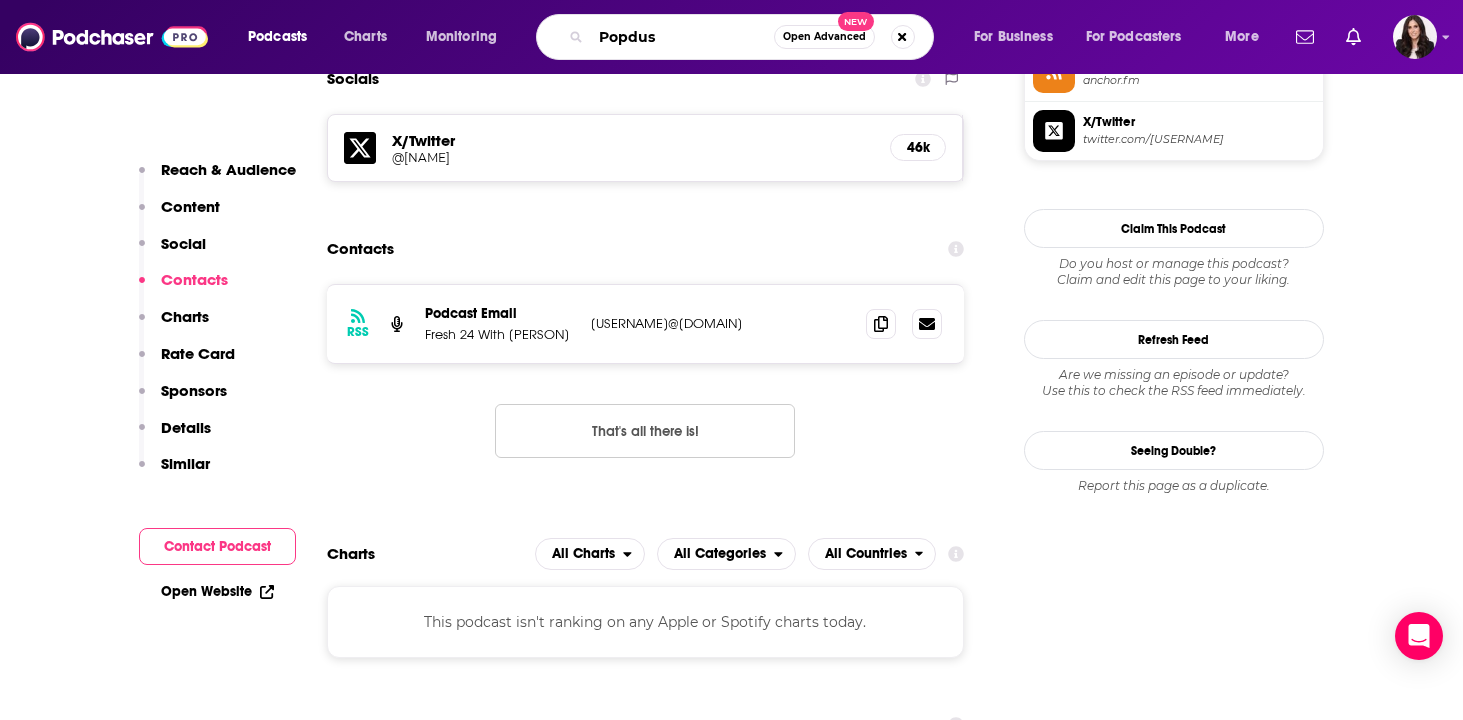 type on "Popdust" 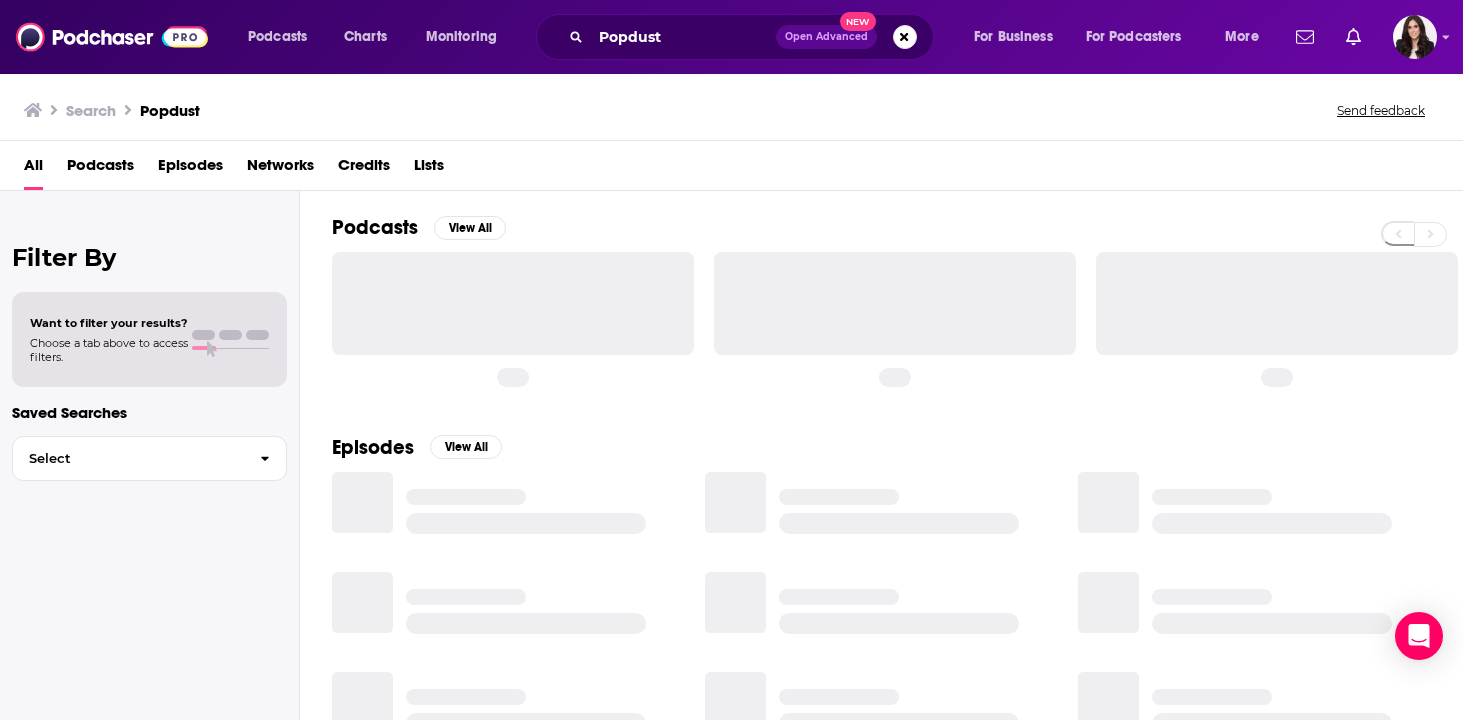 scroll, scrollTop: 0, scrollLeft: 0, axis: both 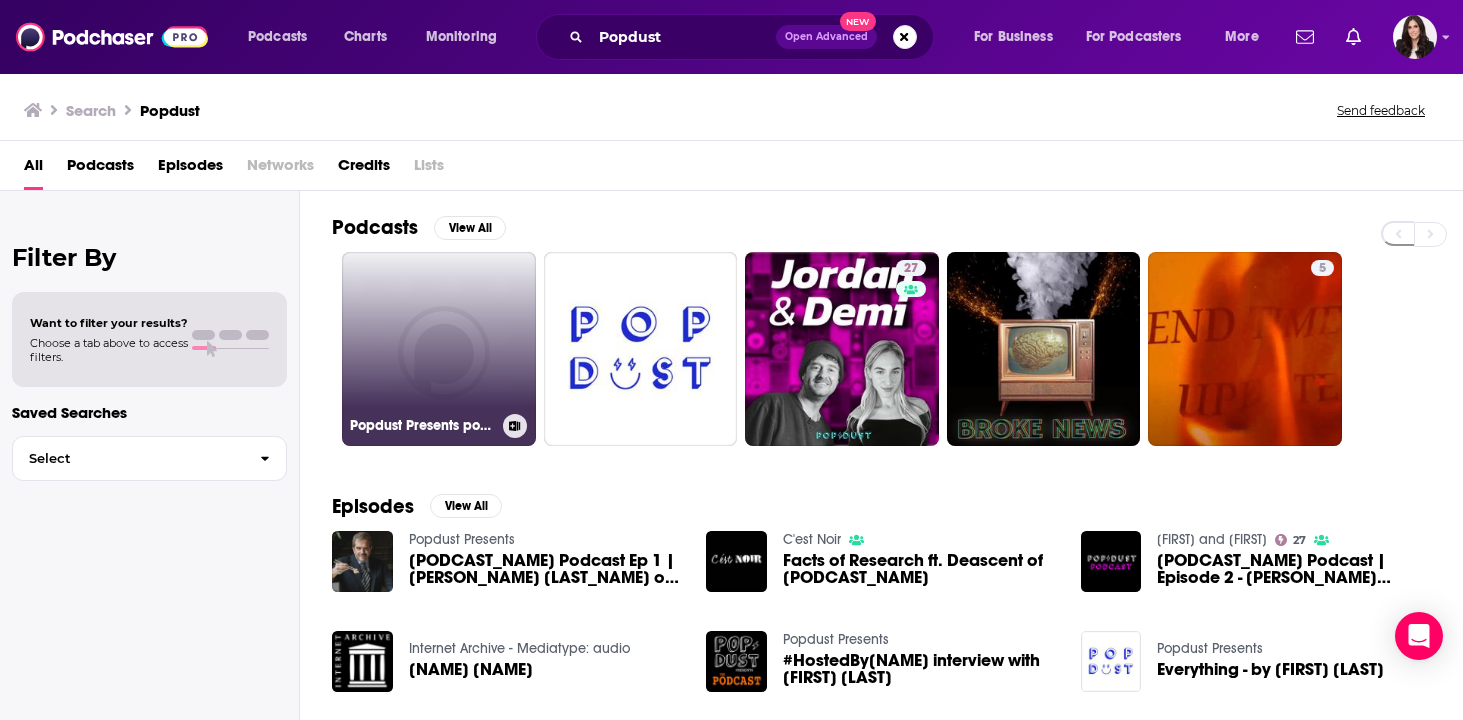 click on "Popdust Presents podcast" at bounding box center [439, 349] 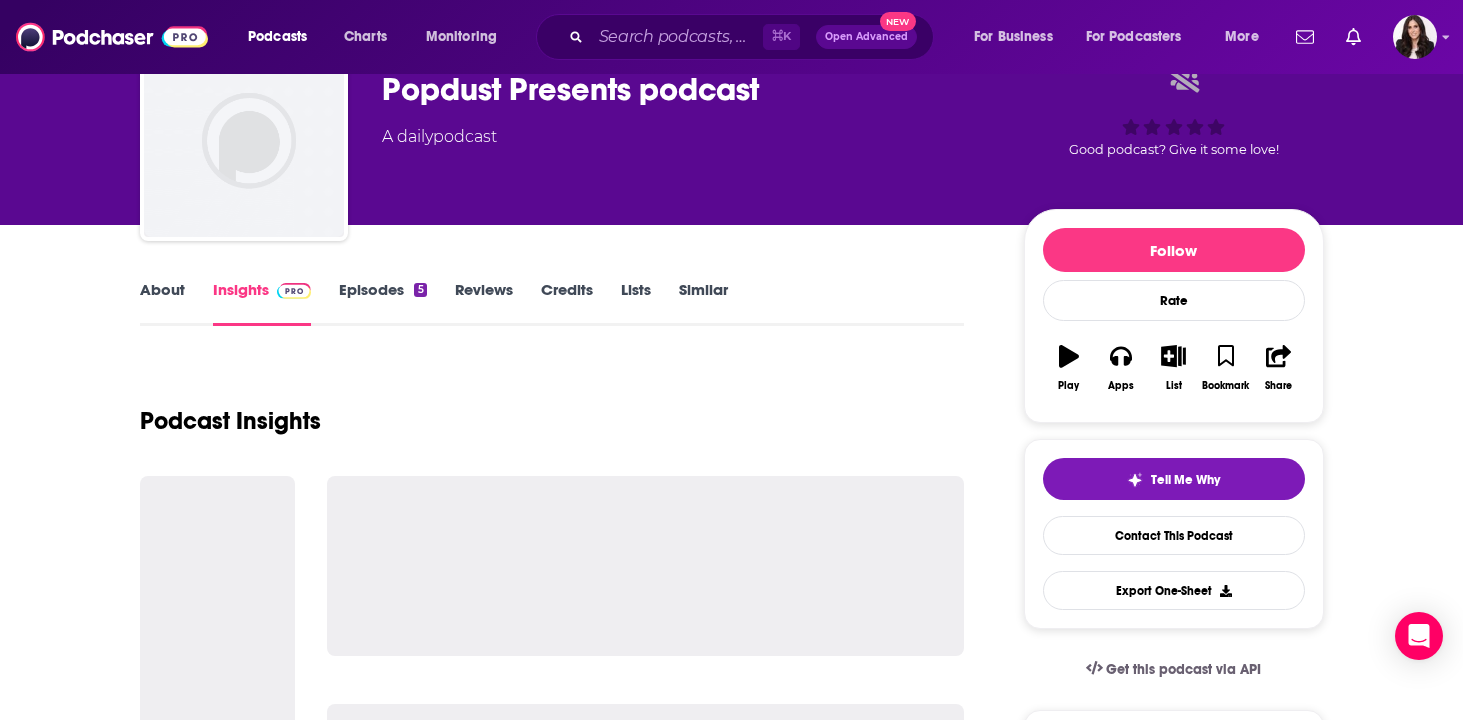 scroll, scrollTop: 103, scrollLeft: 0, axis: vertical 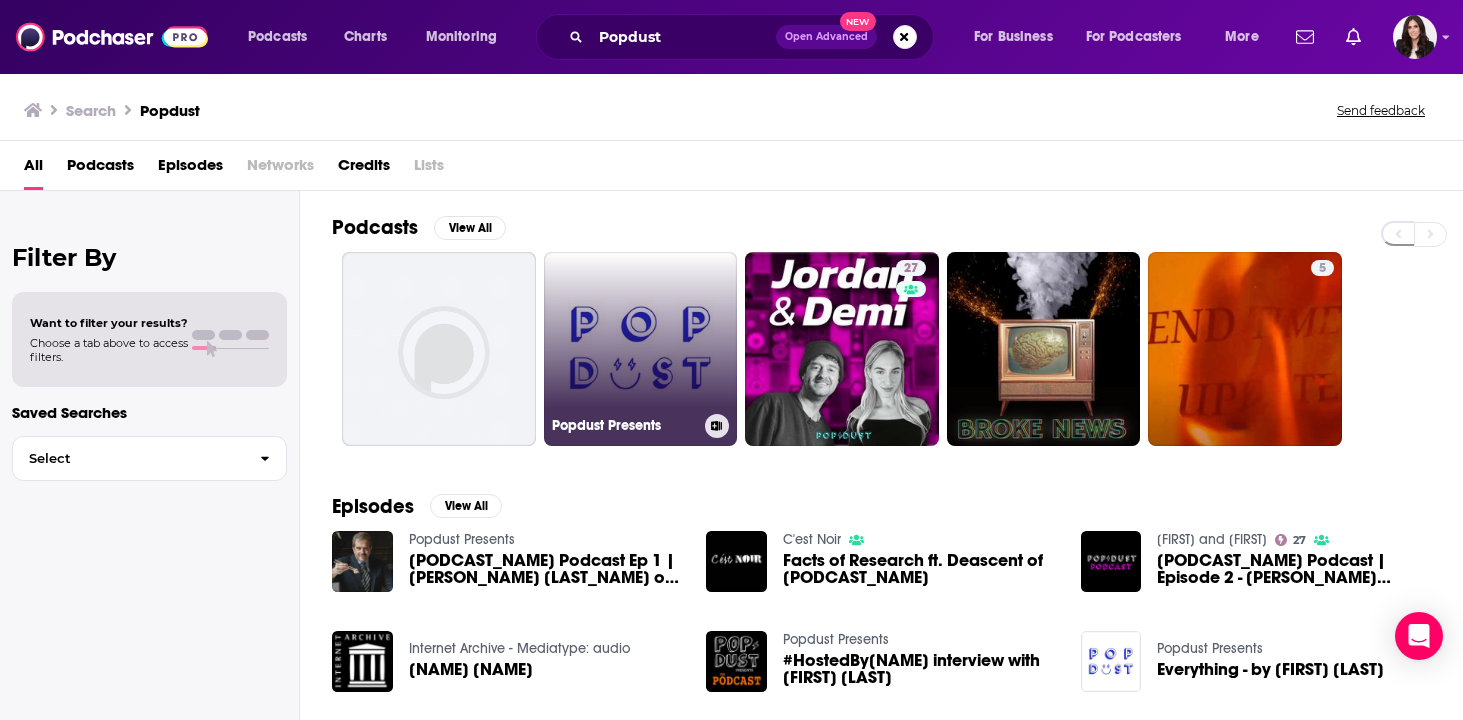click on "Popdust Presents" at bounding box center (641, 349) 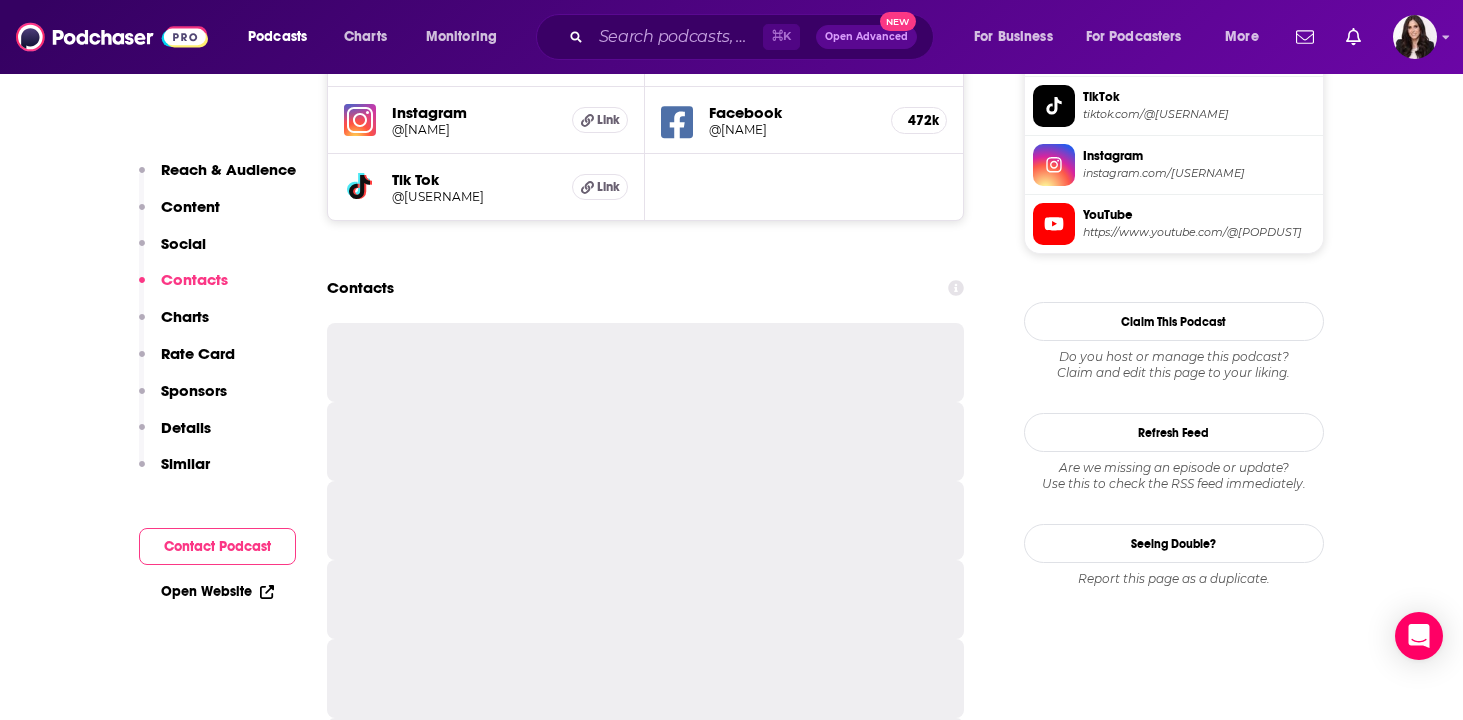 scroll, scrollTop: 1775, scrollLeft: 0, axis: vertical 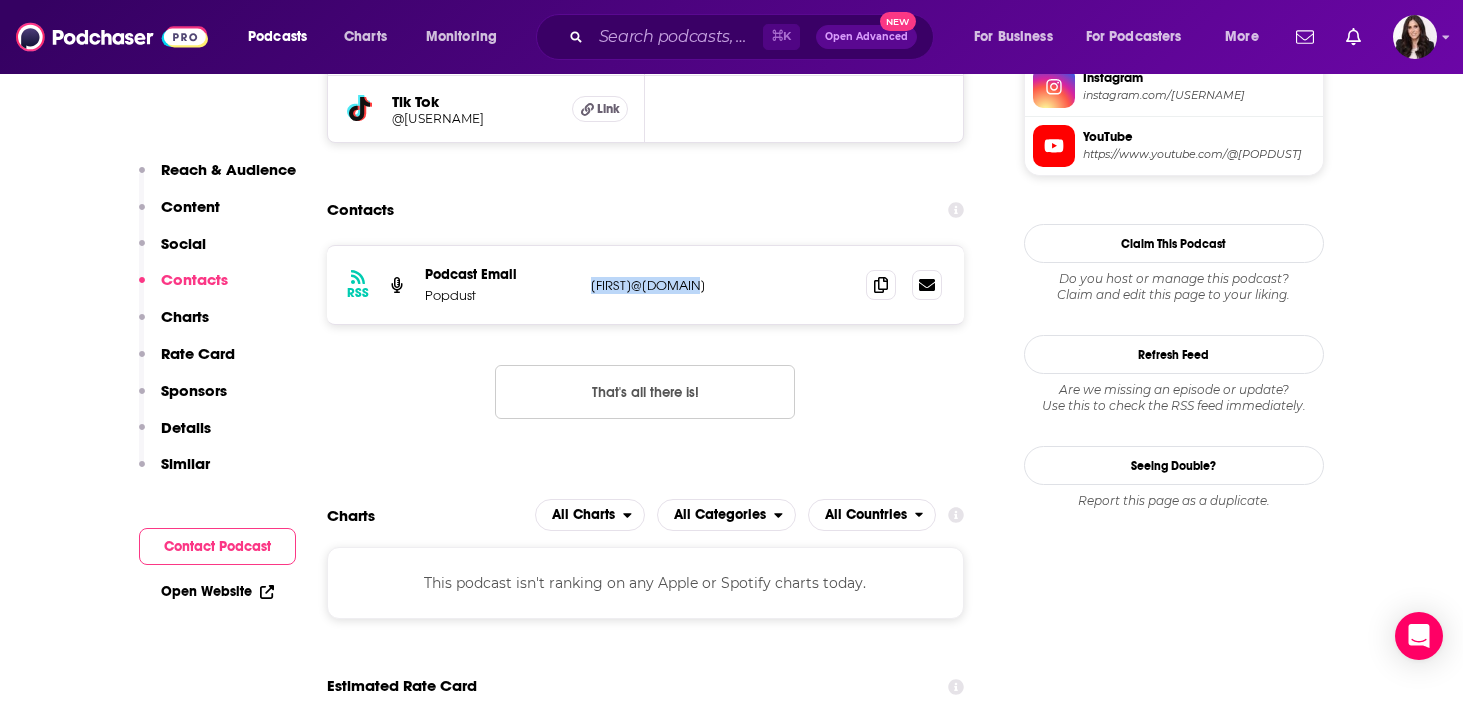 drag, startPoint x: 746, startPoint y: 291, endPoint x: 592, endPoint y: 290, distance: 154.00325 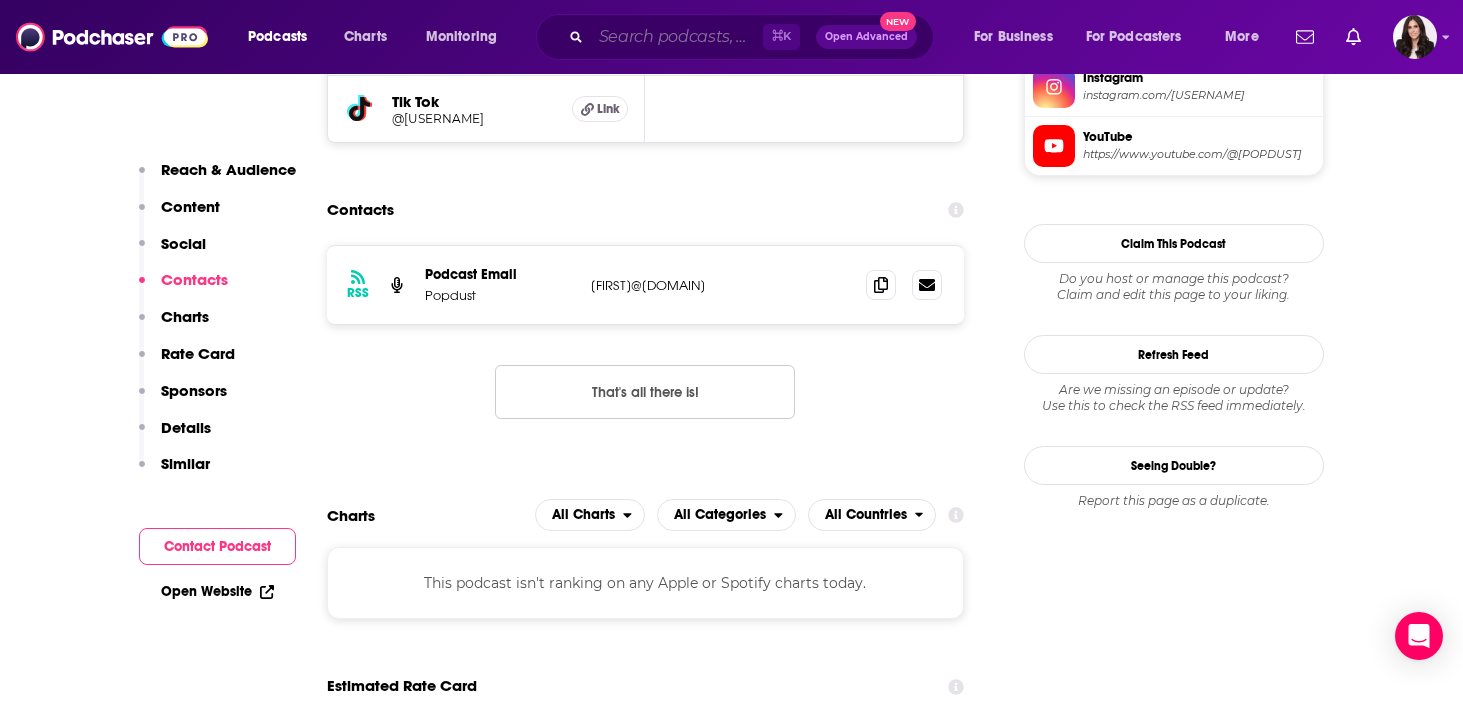 click at bounding box center [677, 37] 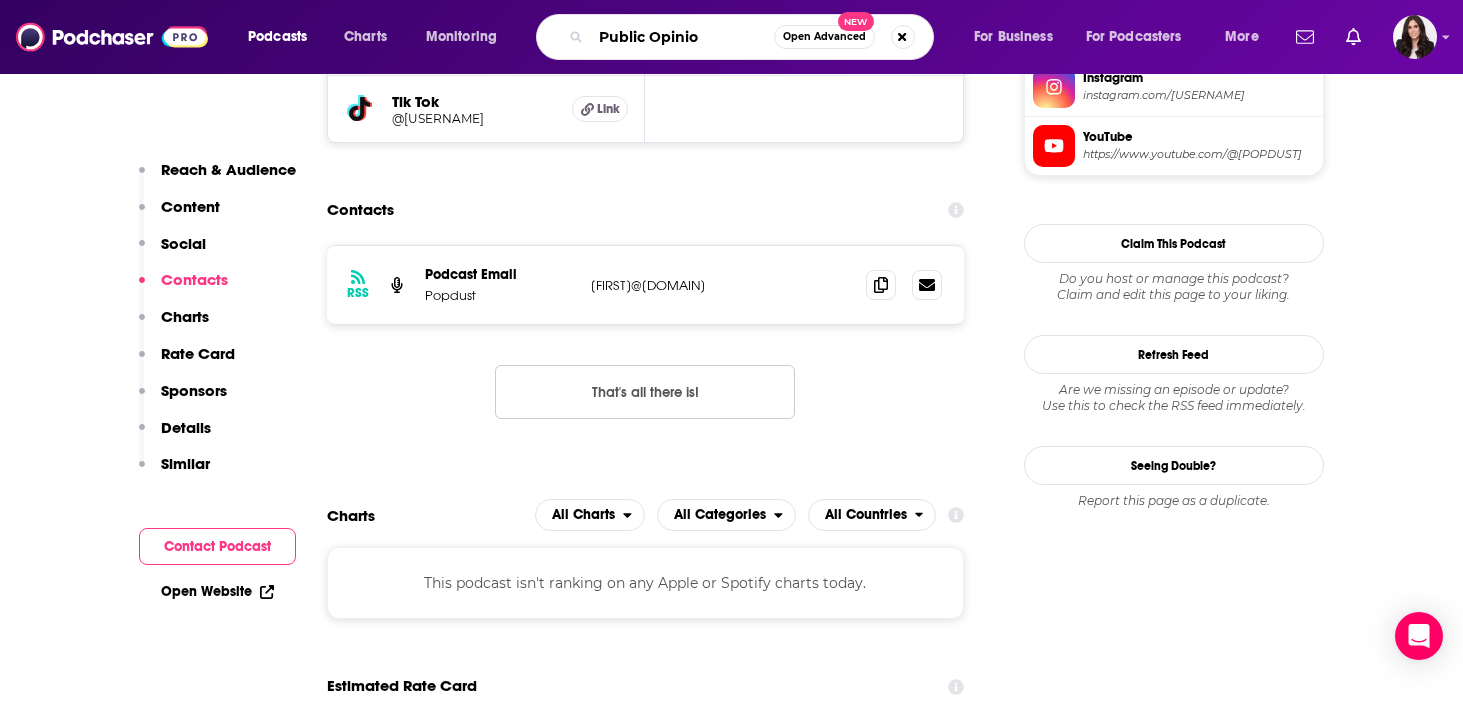 type on "Public Opinion" 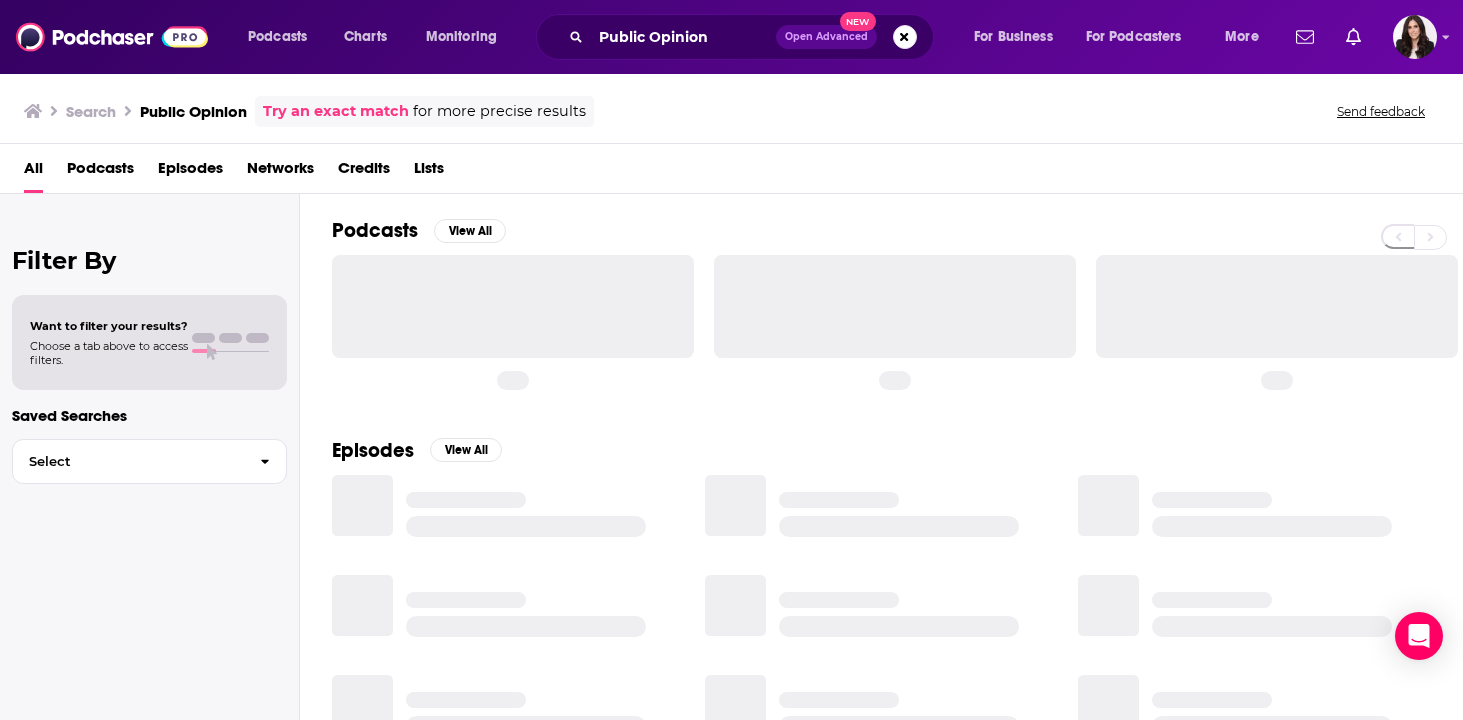 scroll, scrollTop: 0, scrollLeft: 0, axis: both 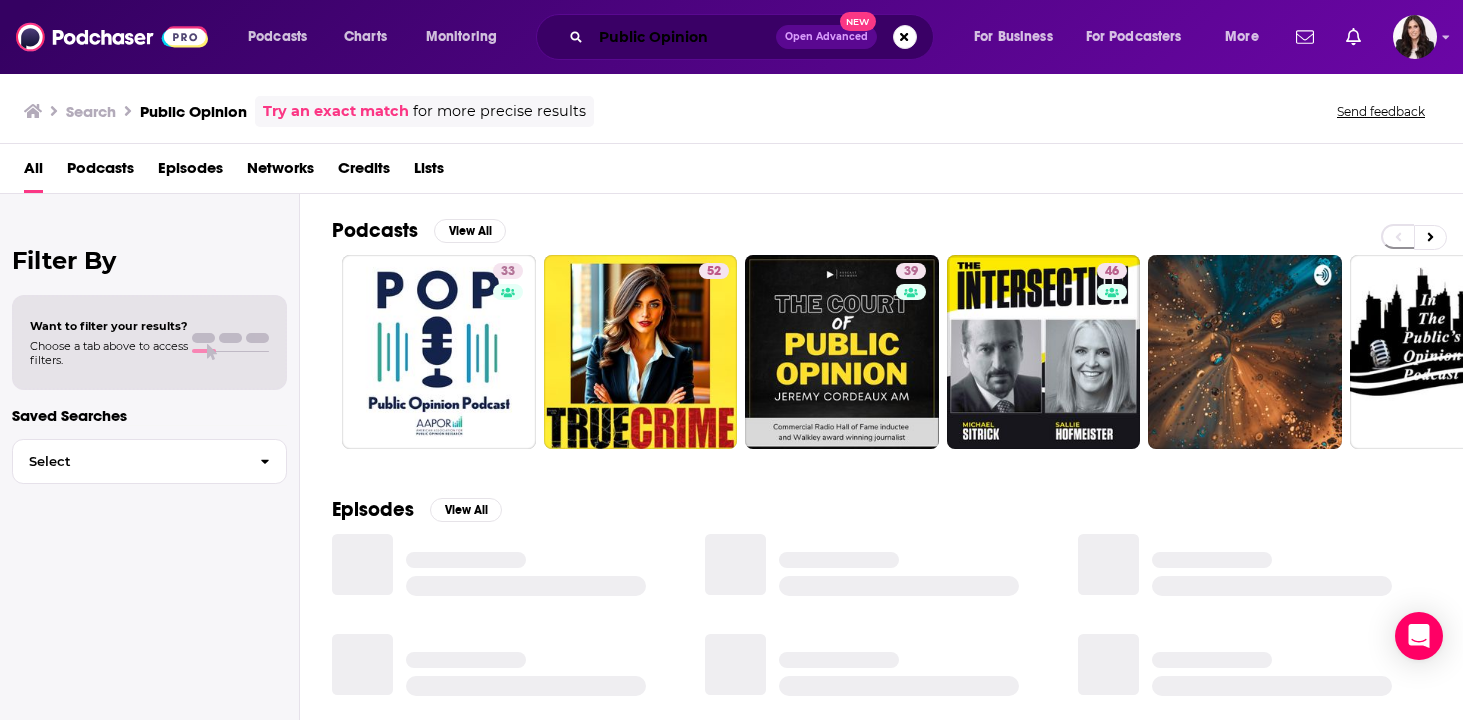click on "Public Opinion" at bounding box center (683, 37) 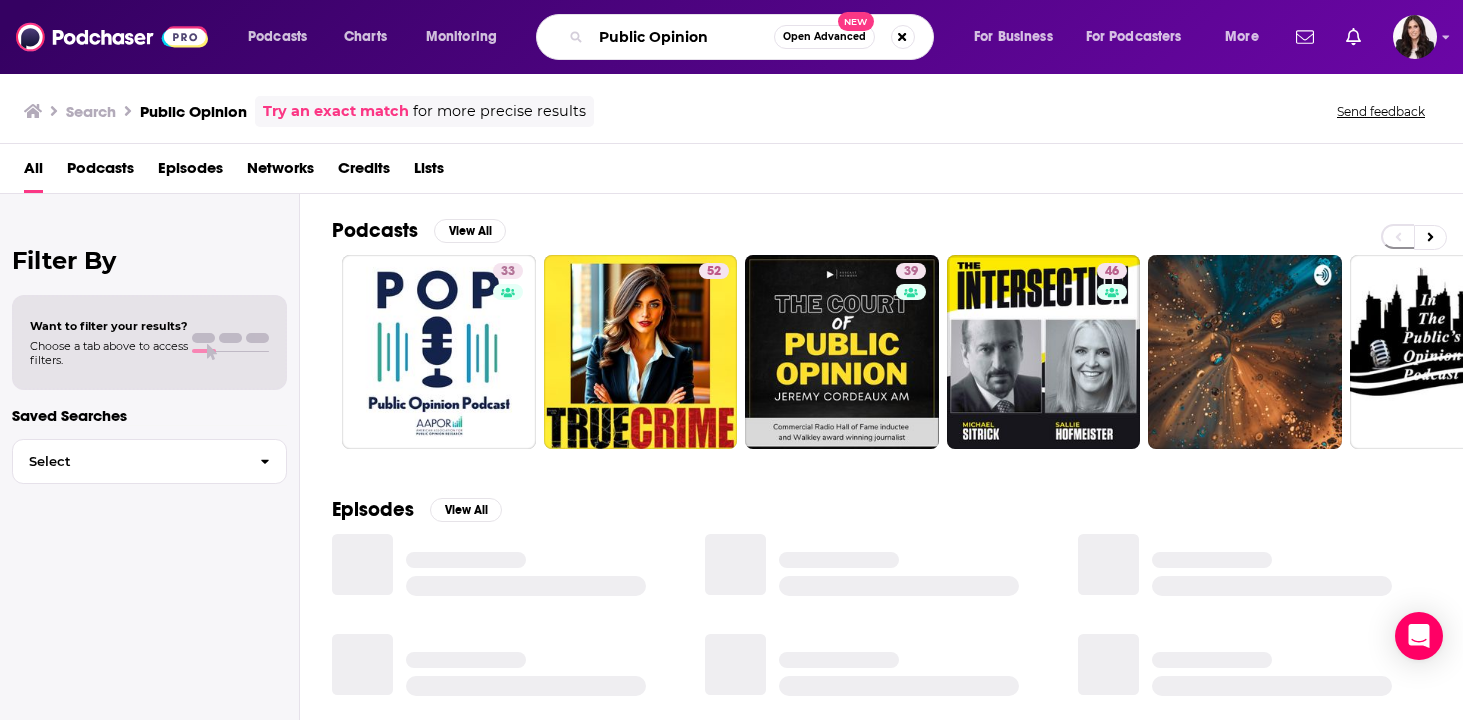 click on "Public Opinion" at bounding box center (682, 37) 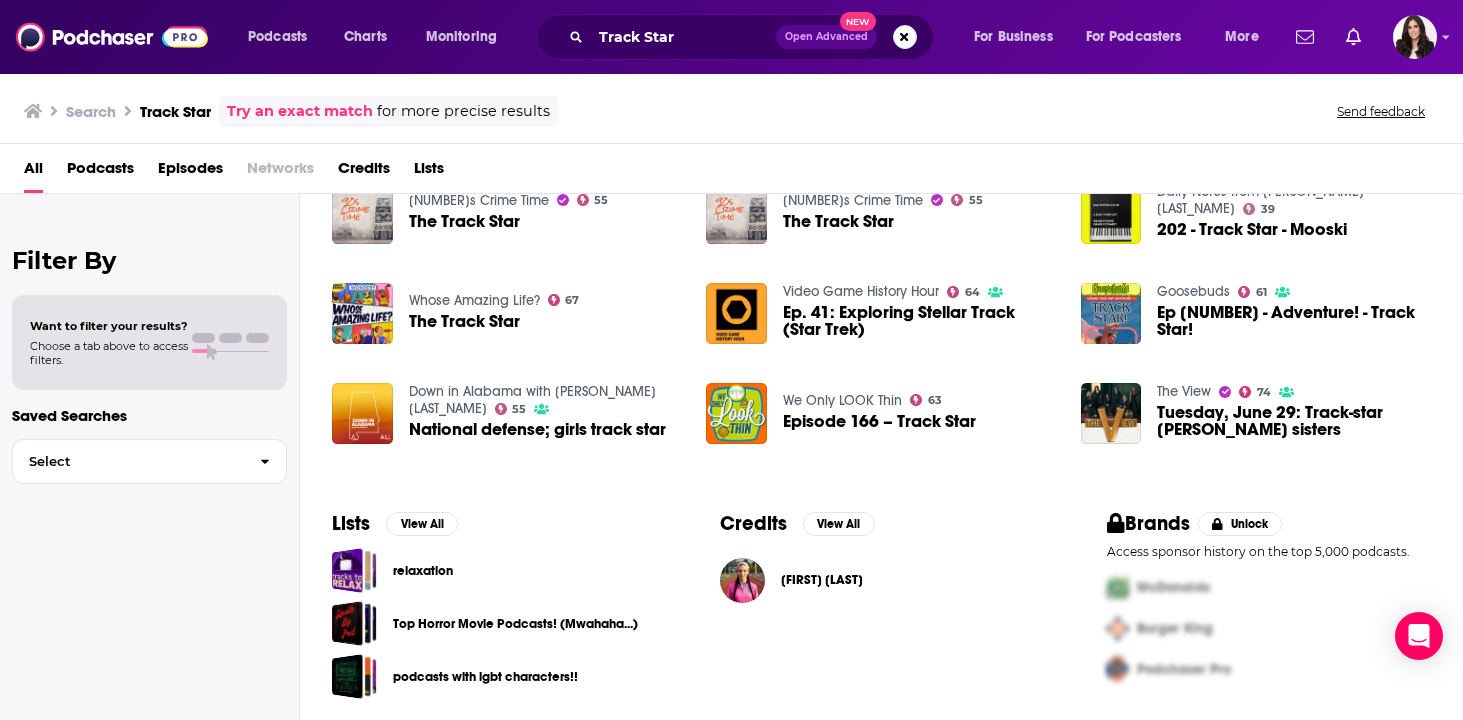 scroll, scrollTop: 0, scrollLeft: 0, axis: both 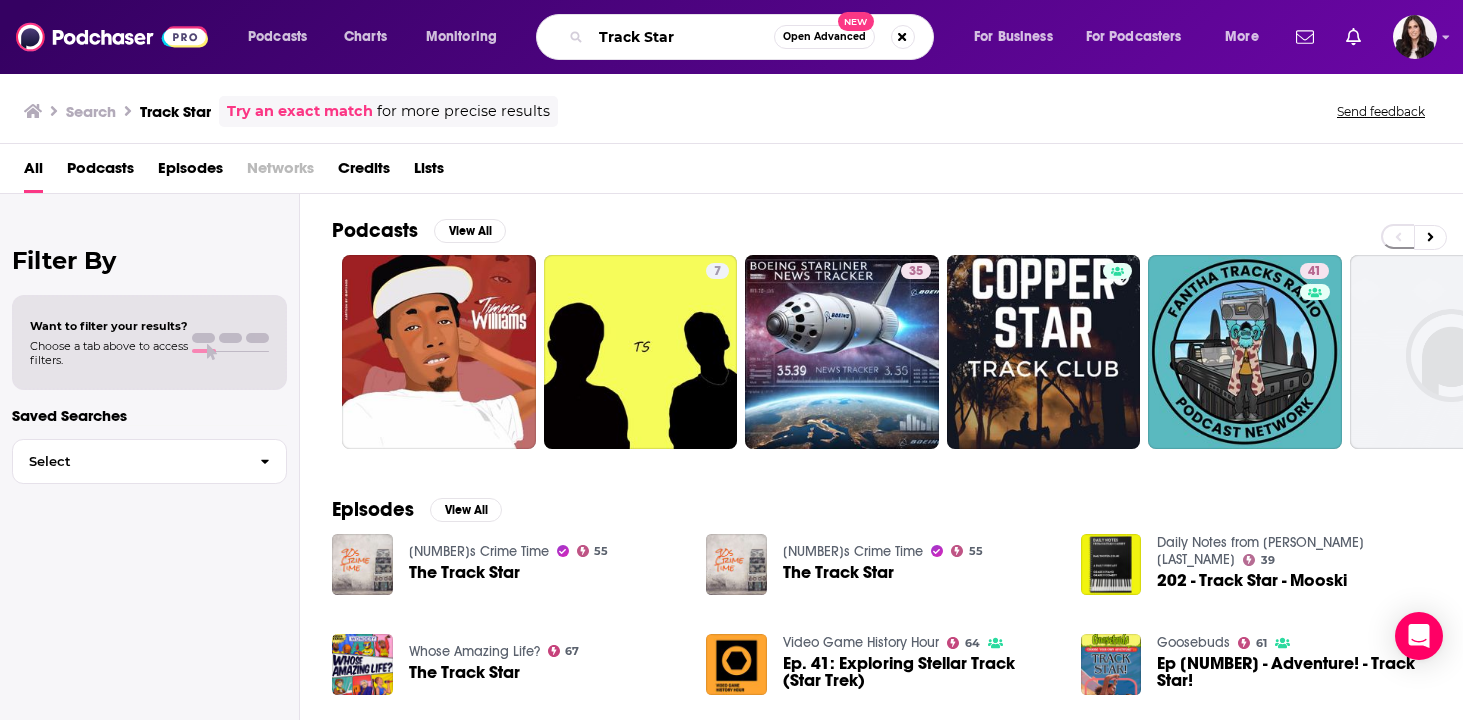 click on "Track Star" at bounding box center (682, 37) 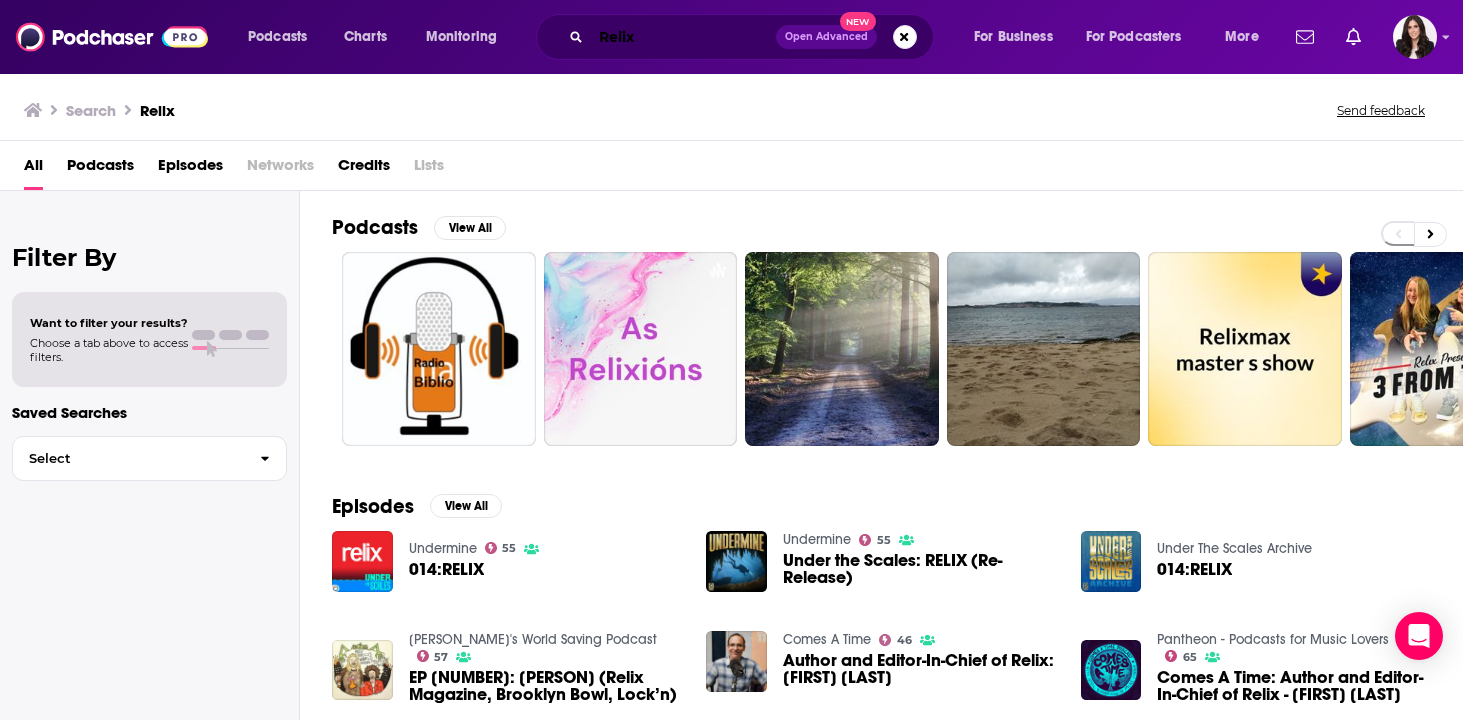 click on "Relix" at bounding box center (683, 37) 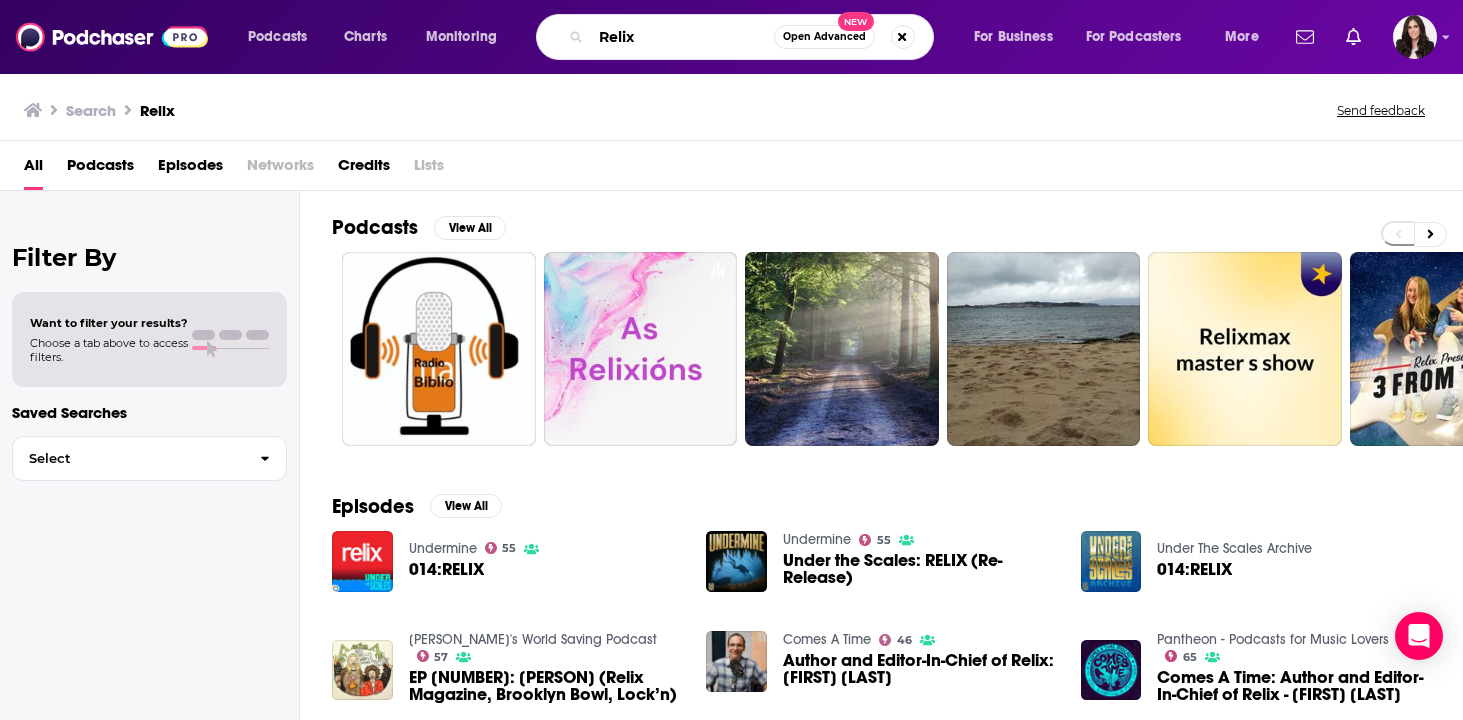 click on "Relix" at bounding box center (682, 37) 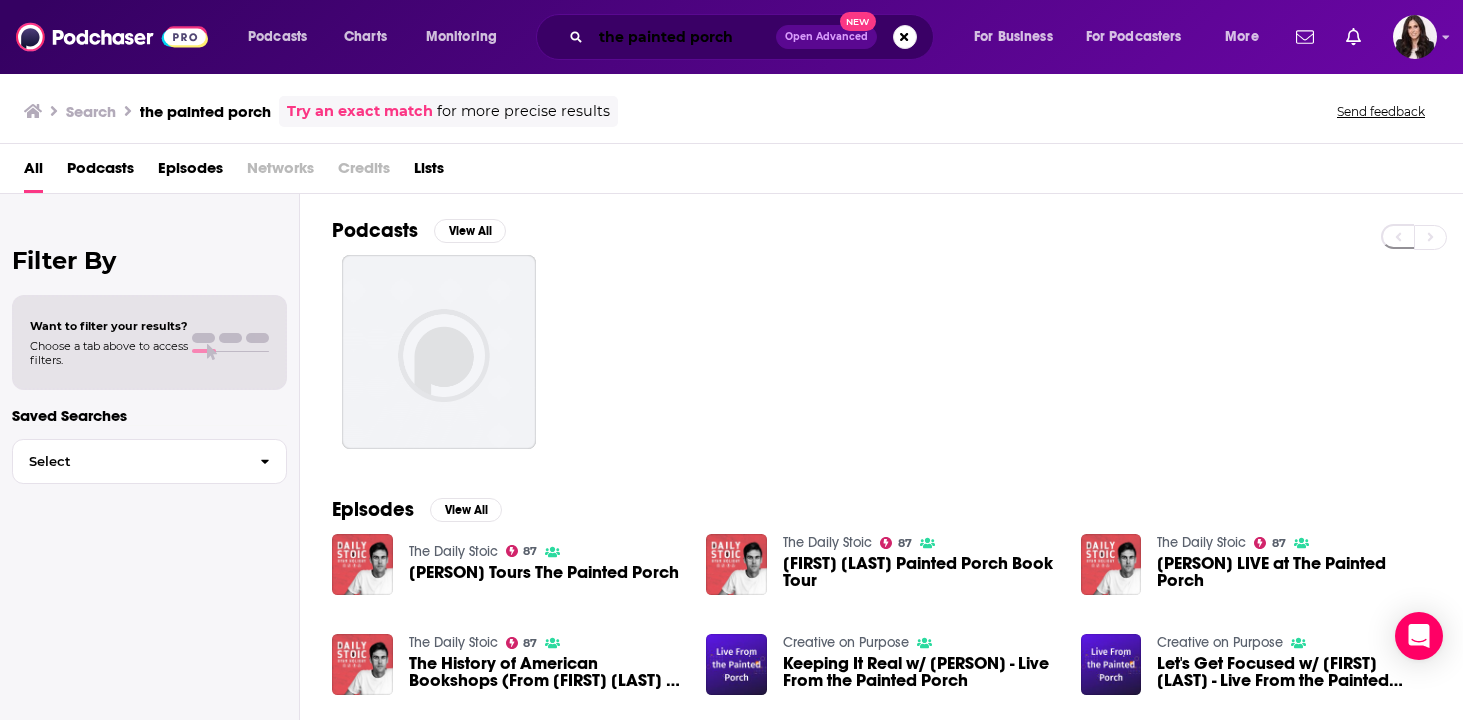 click on "the painted porch" at bounding box center [683, 37] 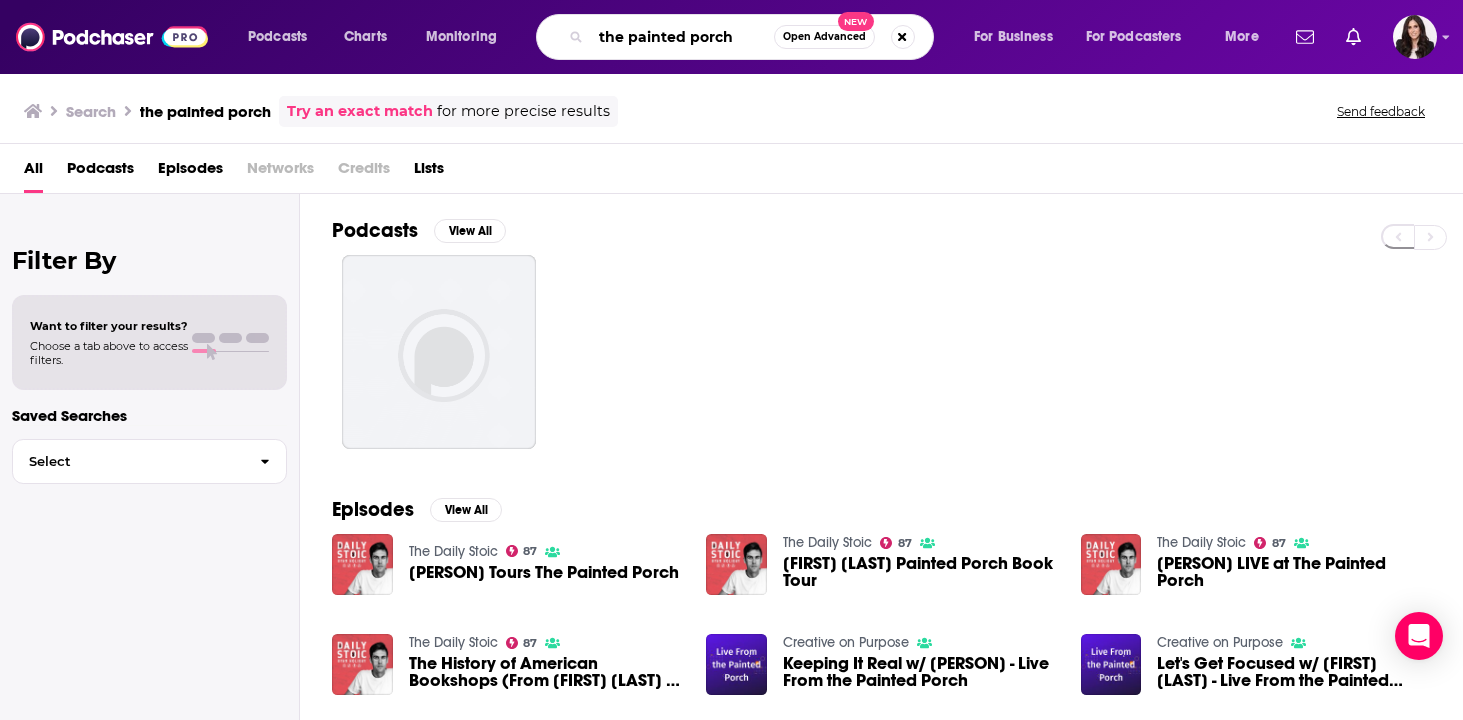 click on "the painted porch" at bounding box center (682, 37) 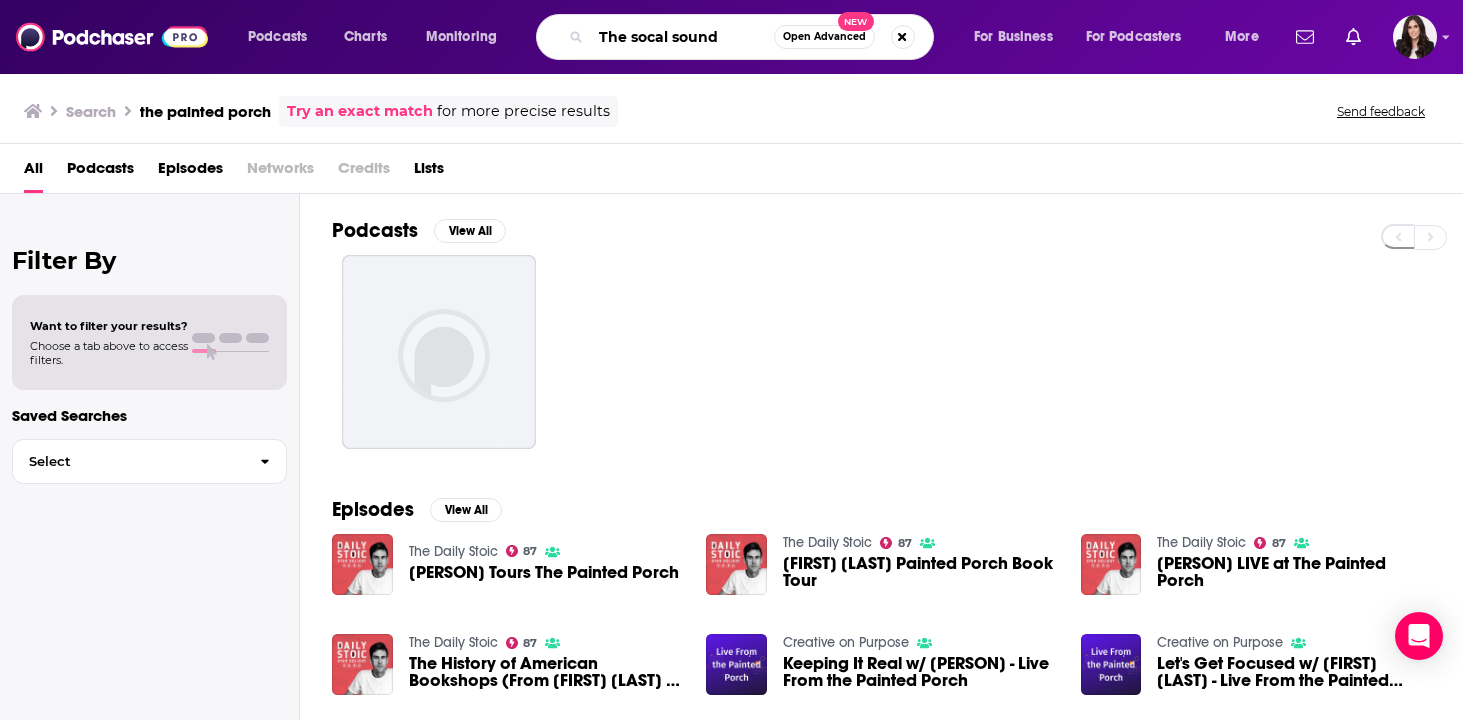 type on "The socal sound" 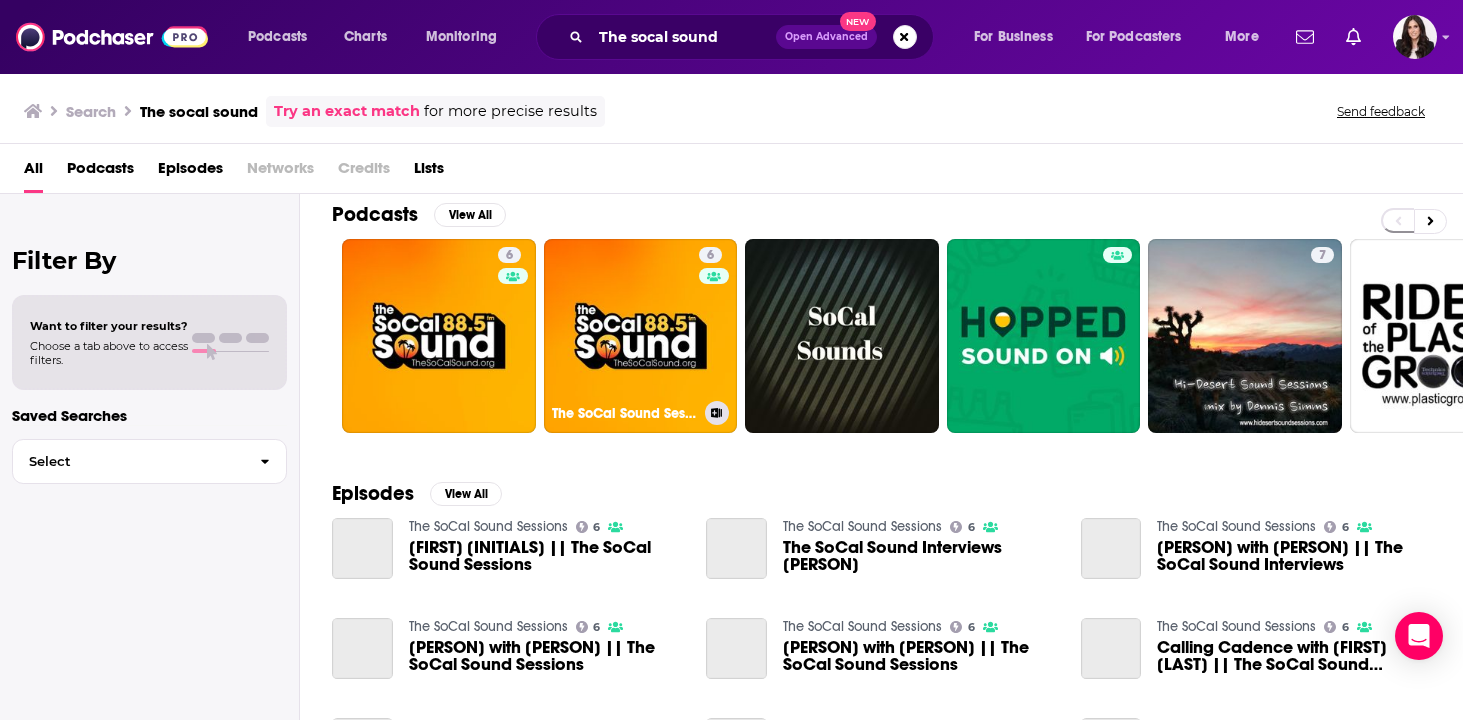 scroll, scrollTop: 12, scrollLeft: 0, axis: vertical 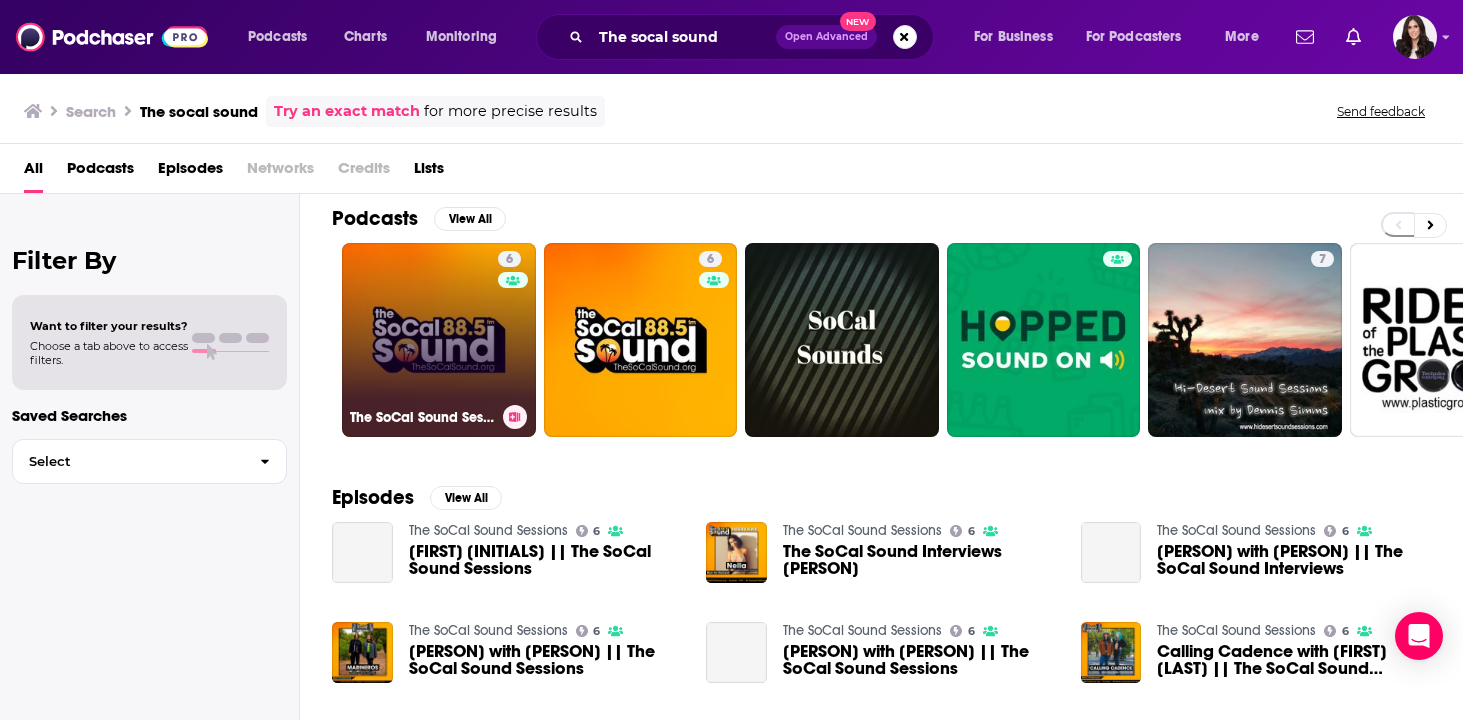 click on "[NUMBER] The SoCal Sound Sessions" at bounding box center [439, 340] 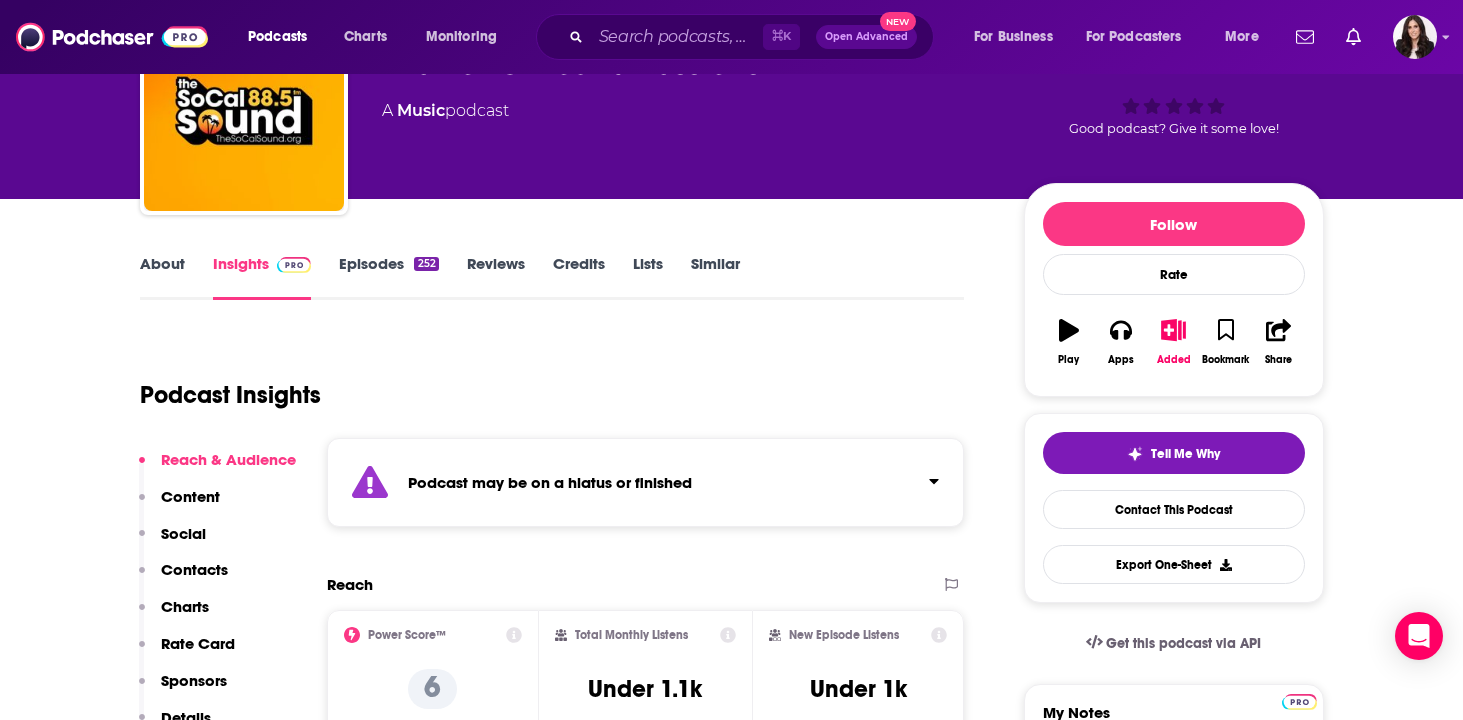 scroll, scrollTop: 123, scrollLeft: 0, axis: vertical 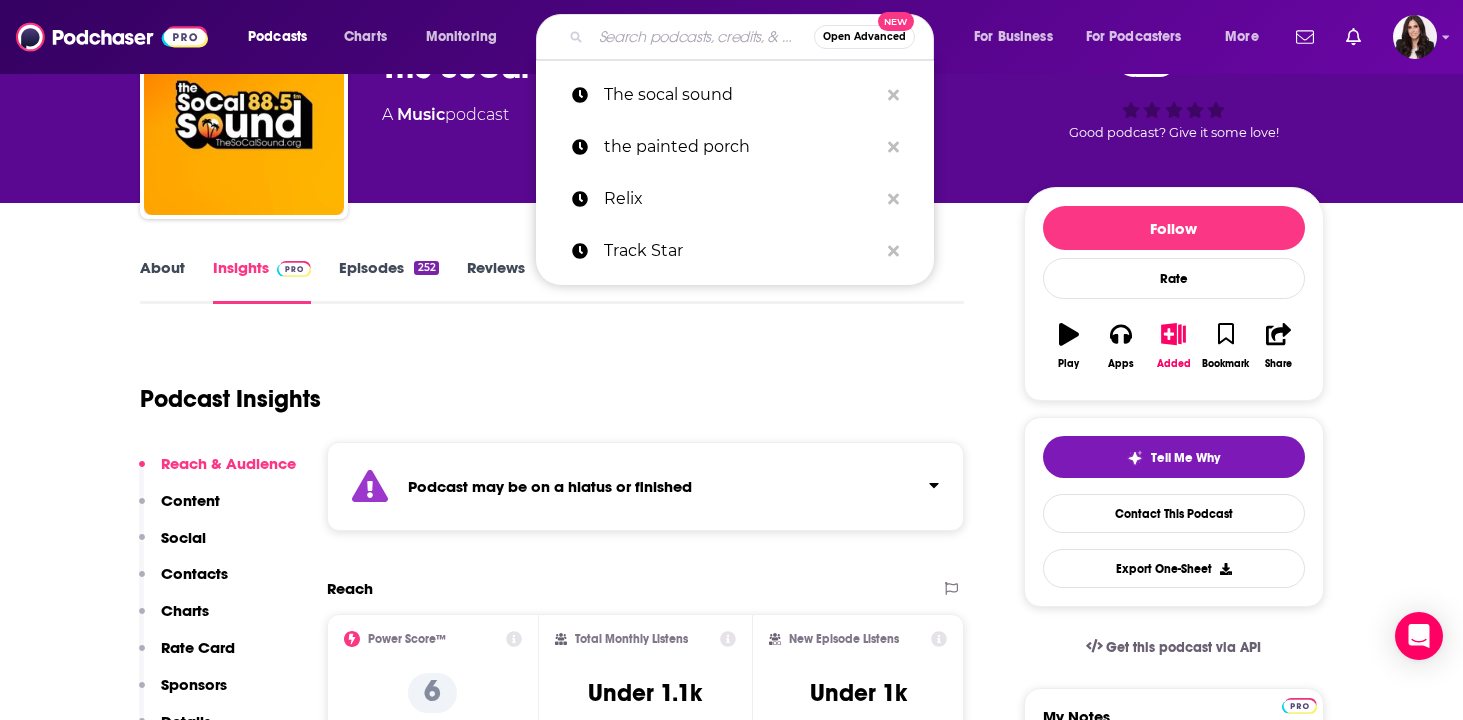 click at bounding box center [702, 37] 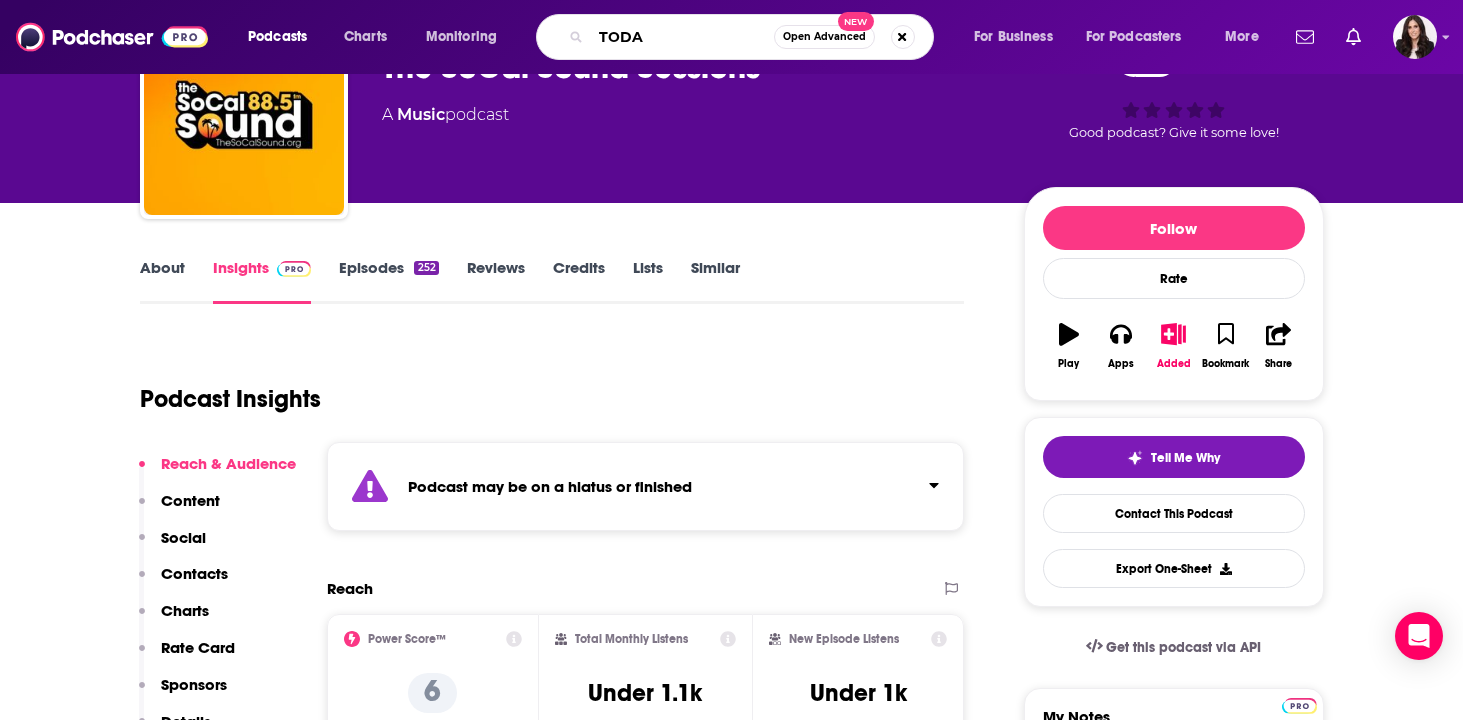 type on "TODAY" 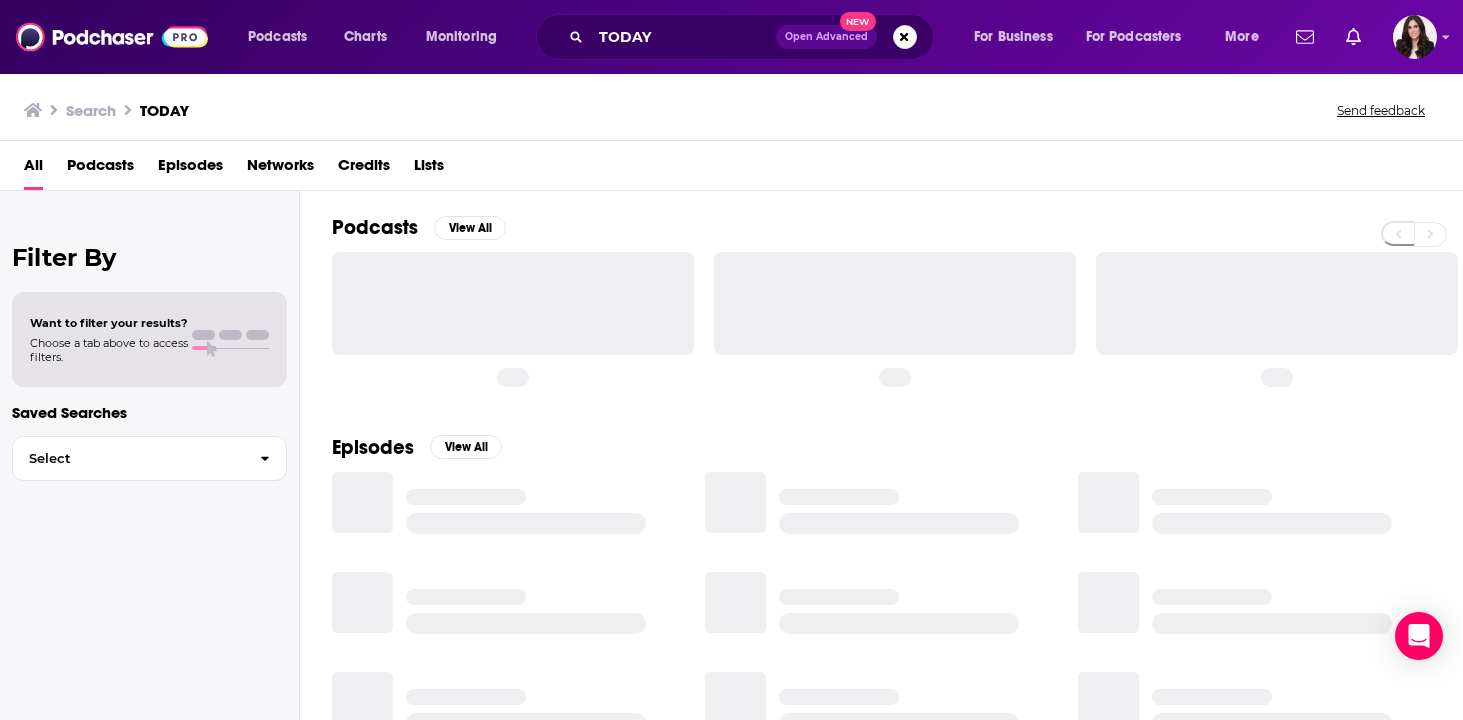 scroll, scrollTop: 0, scrollLeft: 0, axis: both 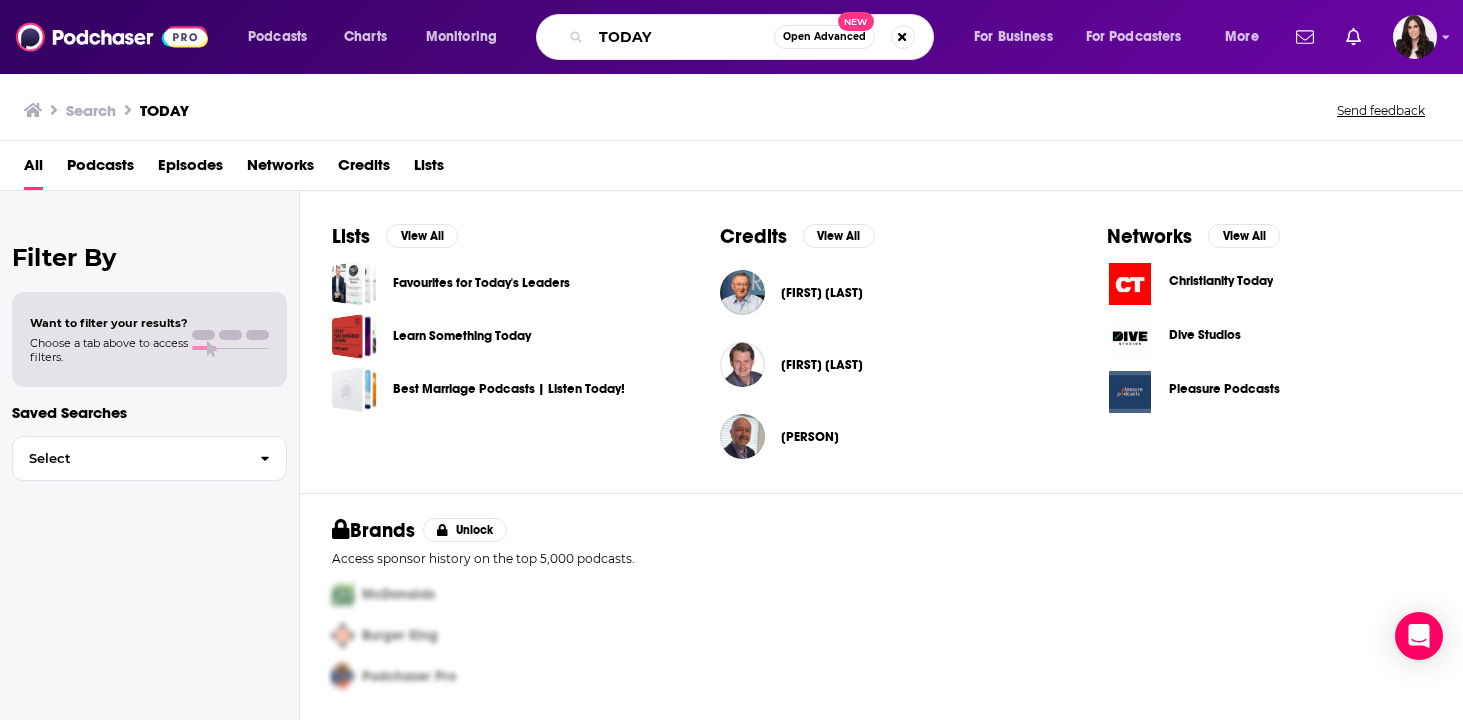 click on "TODAY" at bounding box center (682, 37) 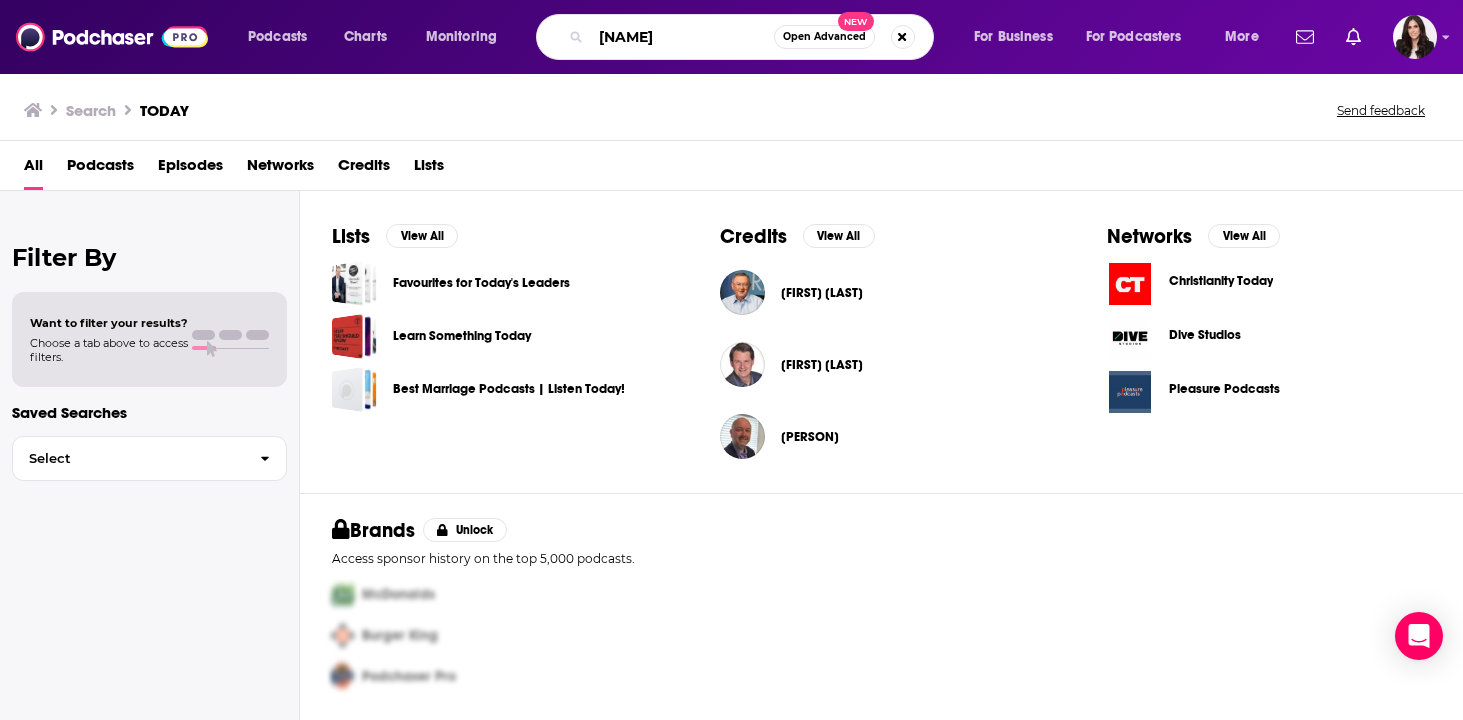 type on "[NAME]" 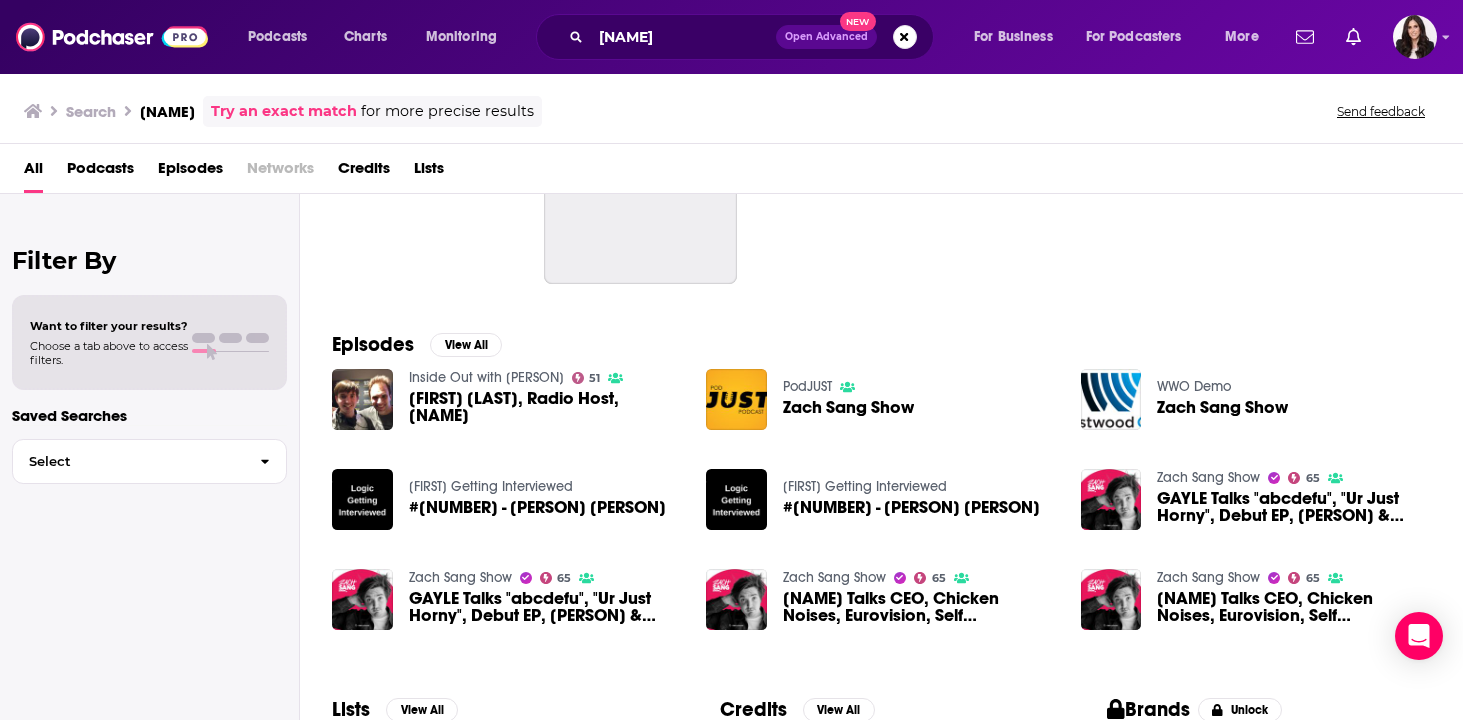 scroll, scrollTop: 0, scrollLeft: 0, axis: both 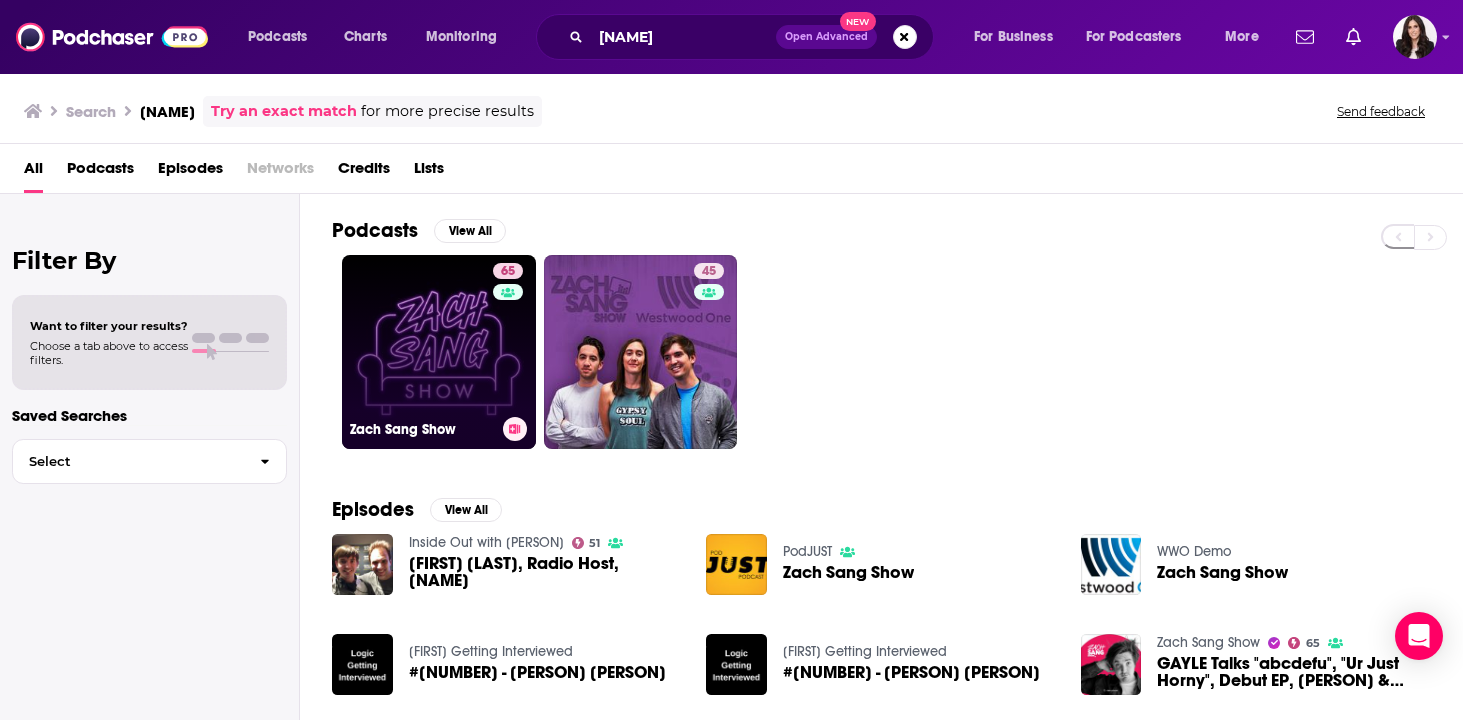 click on "[NUMBER] [NAME]" at bounding box center (439, 352) 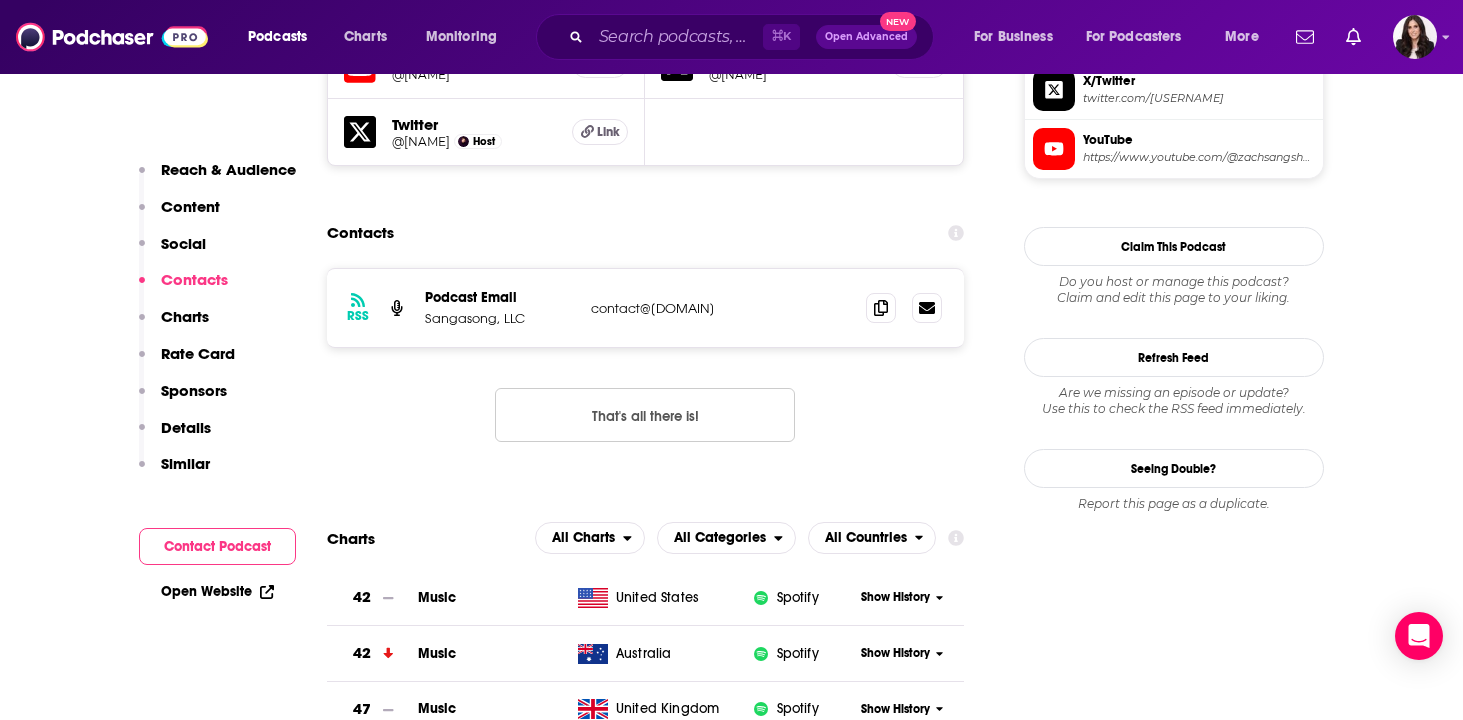 scroll, scrollTop: 1699, scrollLeft: 0, axis: vertical 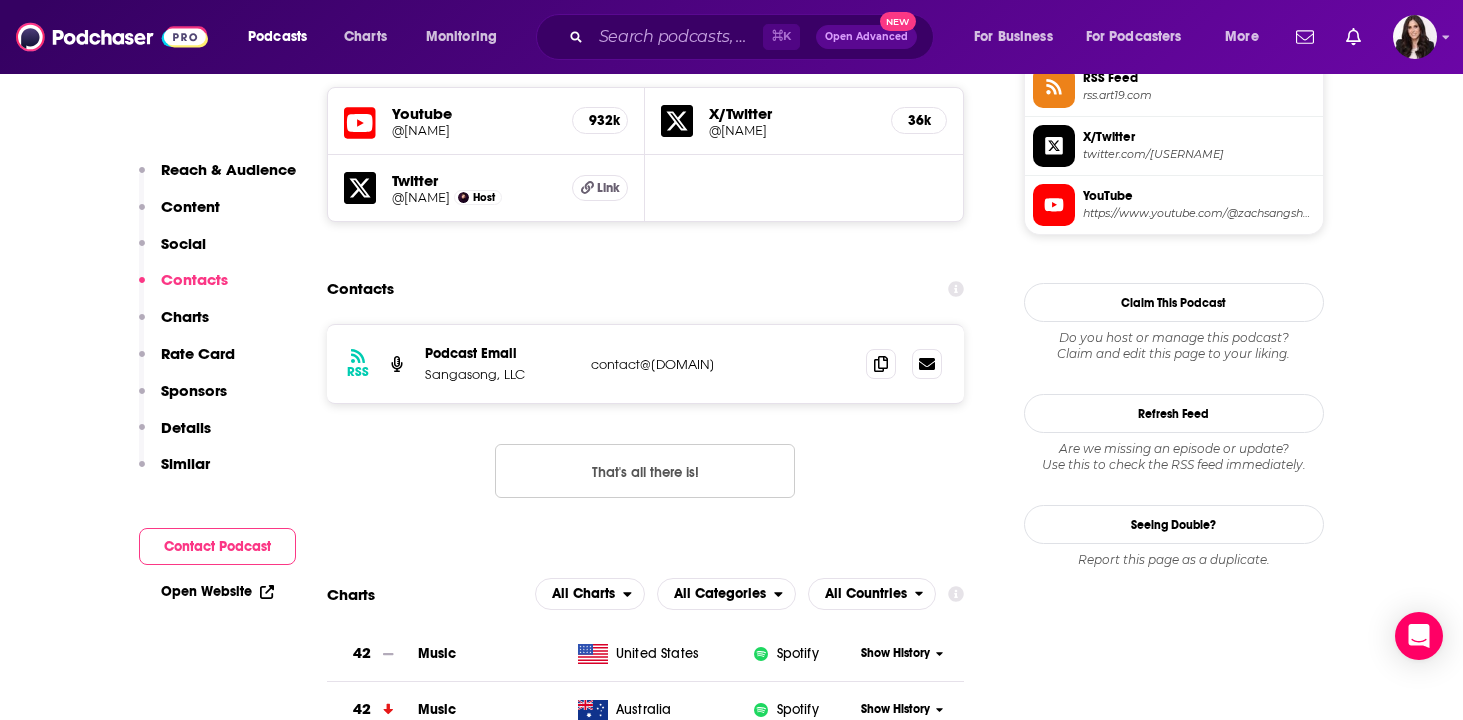 drag, startPoint x: 793, startPoint y: 369, endPoint x: 585, endPoint y: 373, distance: 208.03845 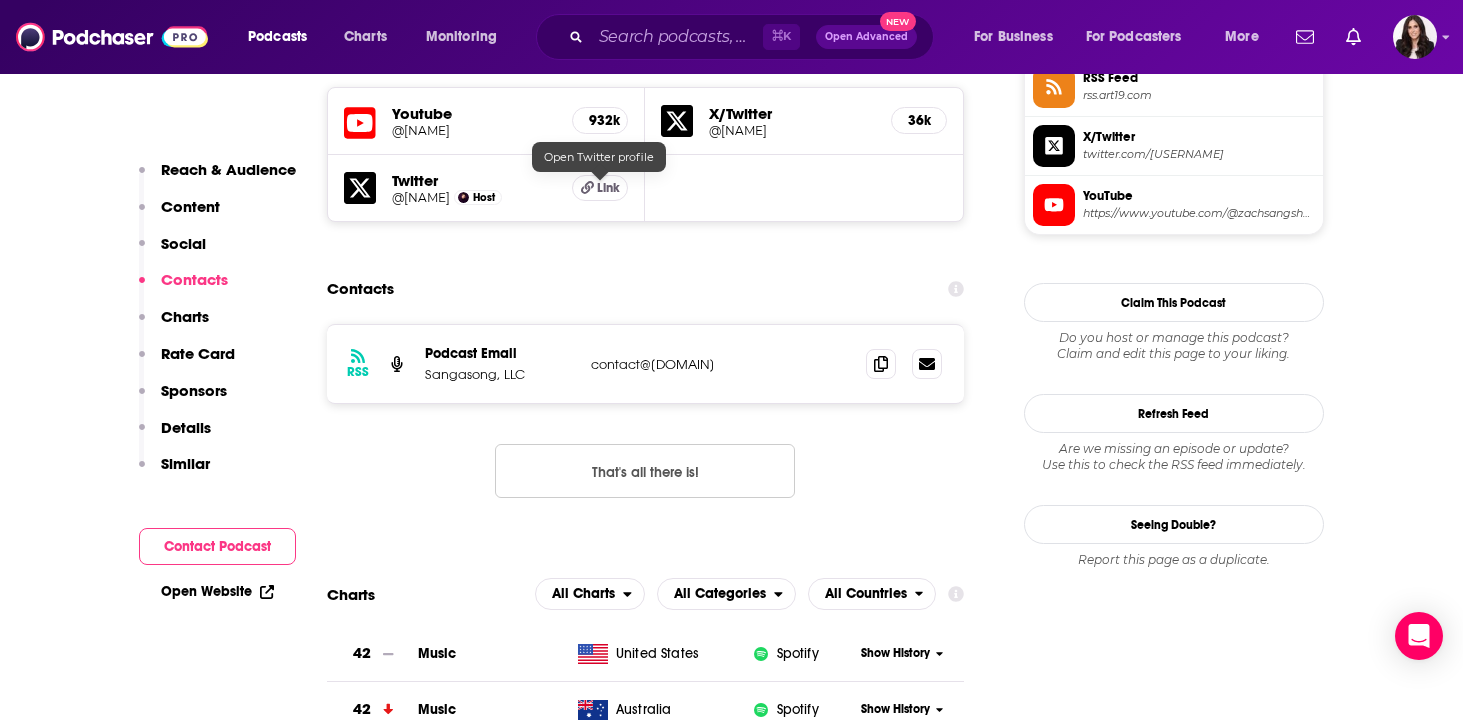 copy on "contact@[DOMAIN]" 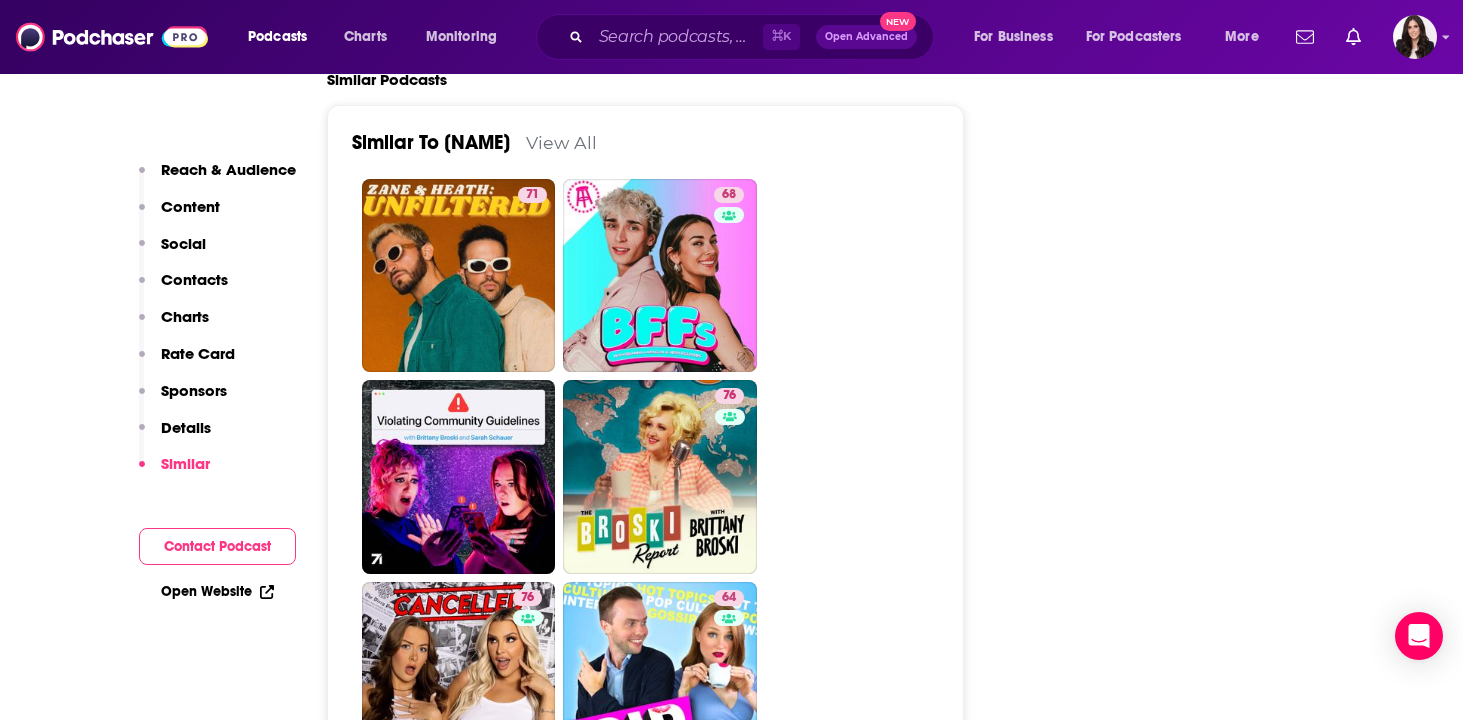 scroll, scrollTop: 4178, scrollLeft: 0, axis: vertical 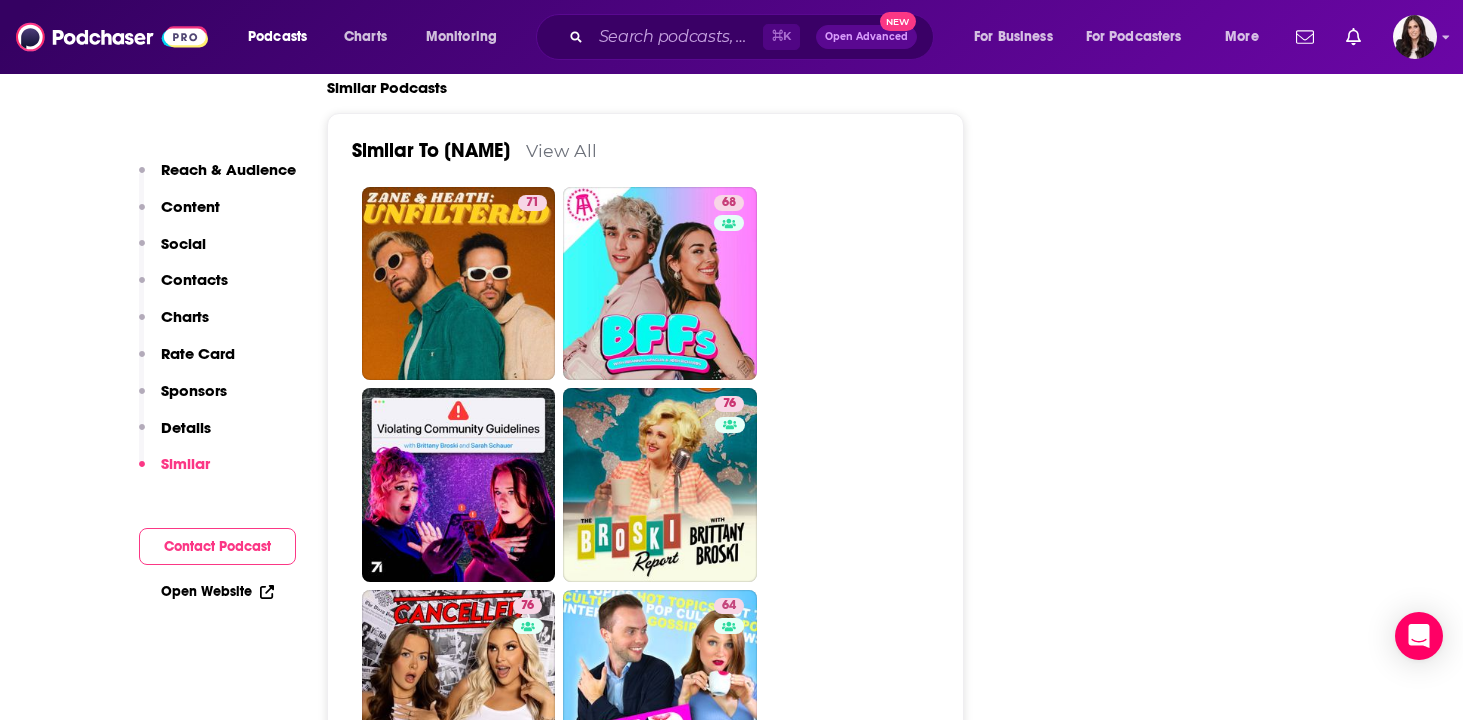 click on "Podcasts Charts Monitoring ⌘  K Open Advanced New For Business For Podcasters More" at bounding box center (731, 37) 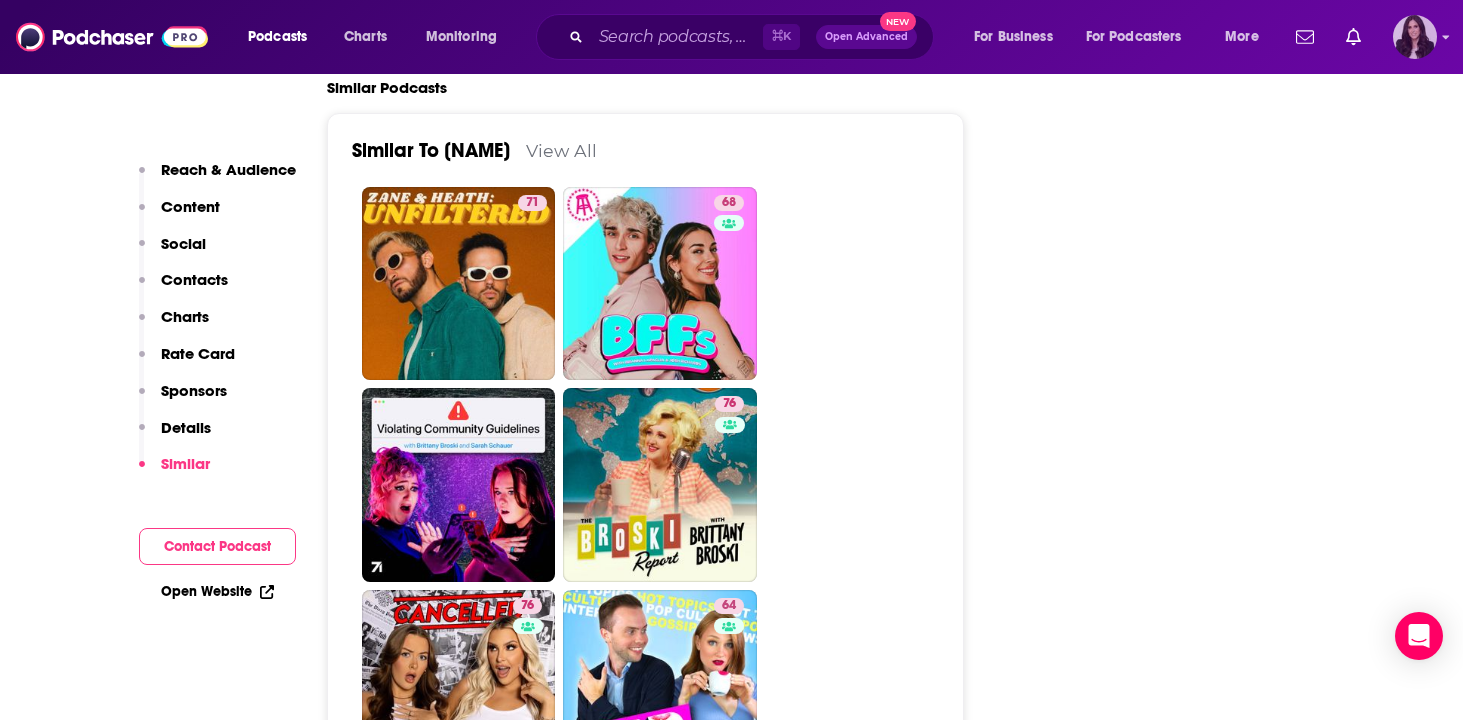 click at bounding box center (1415, 37) 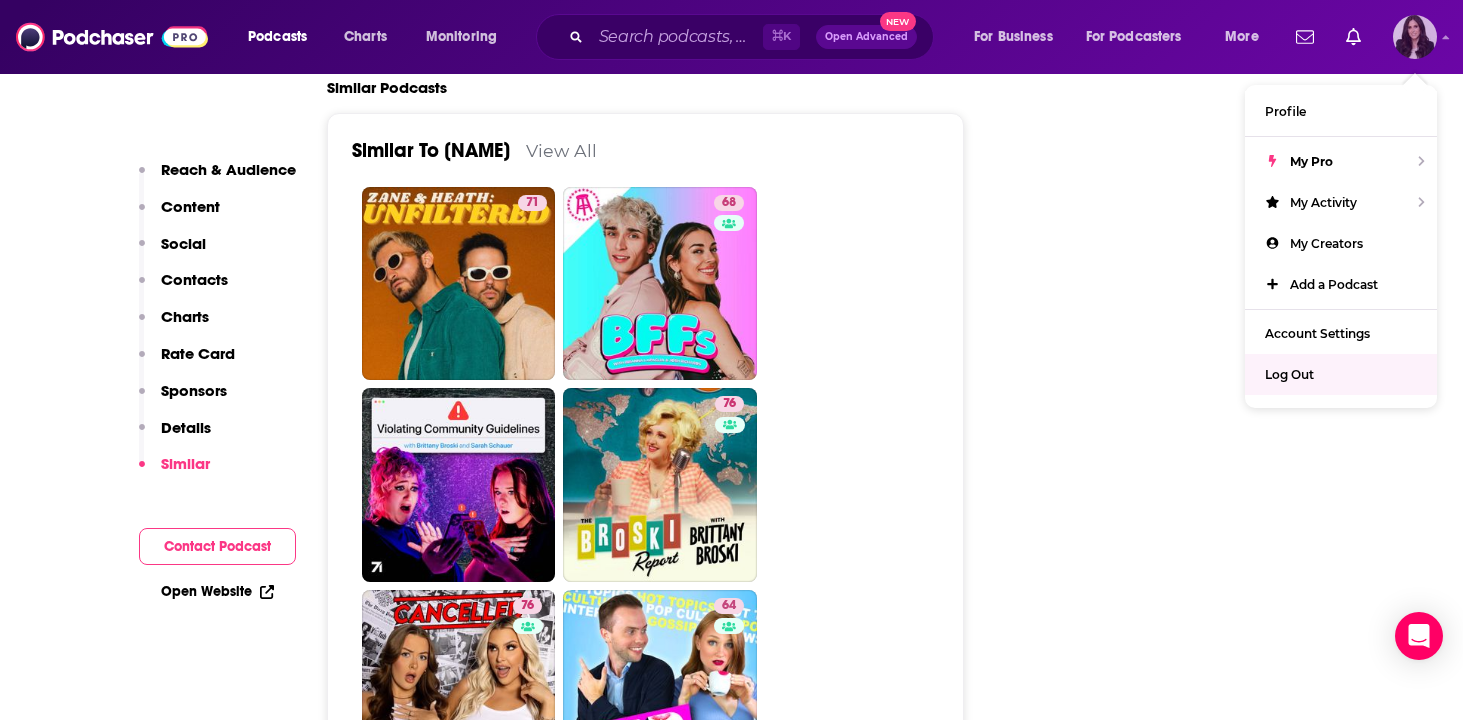 click on "Log Out" at bounding box center [1289, 374] 